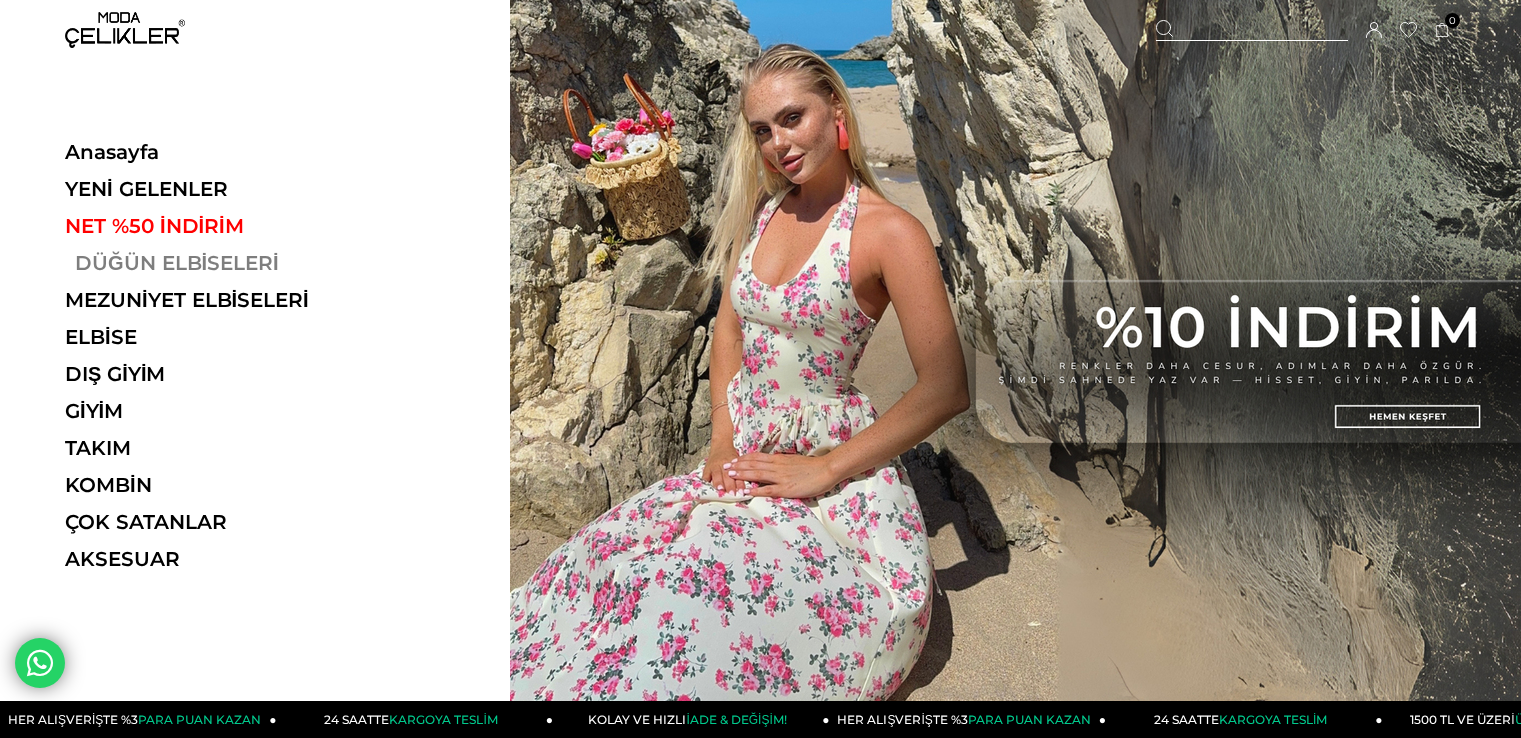 scroll, scrollTop: 0, scrollLeft: 0, axis: both 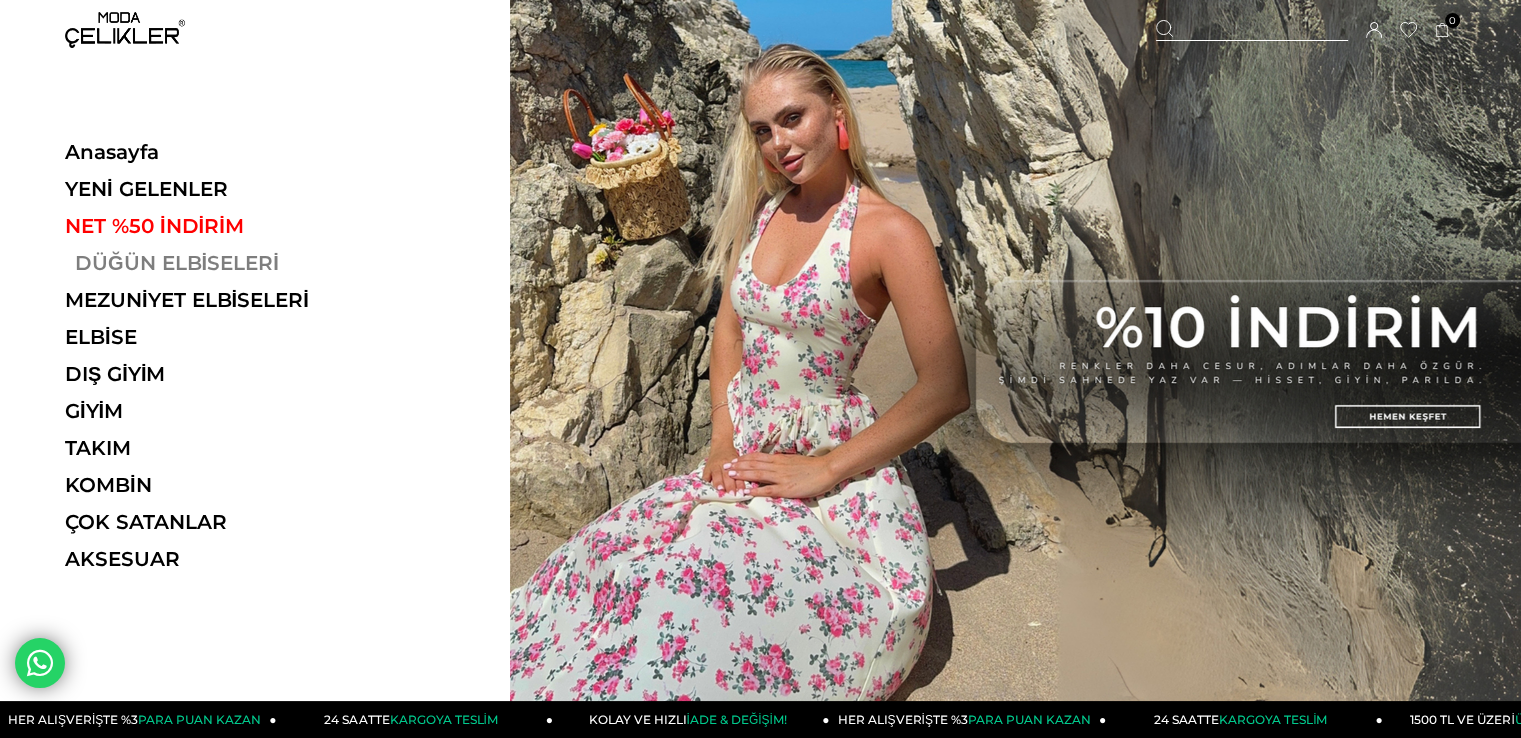 click on "DÜĞÜN ELBİSELERİ" at bounding box center [202, 263] 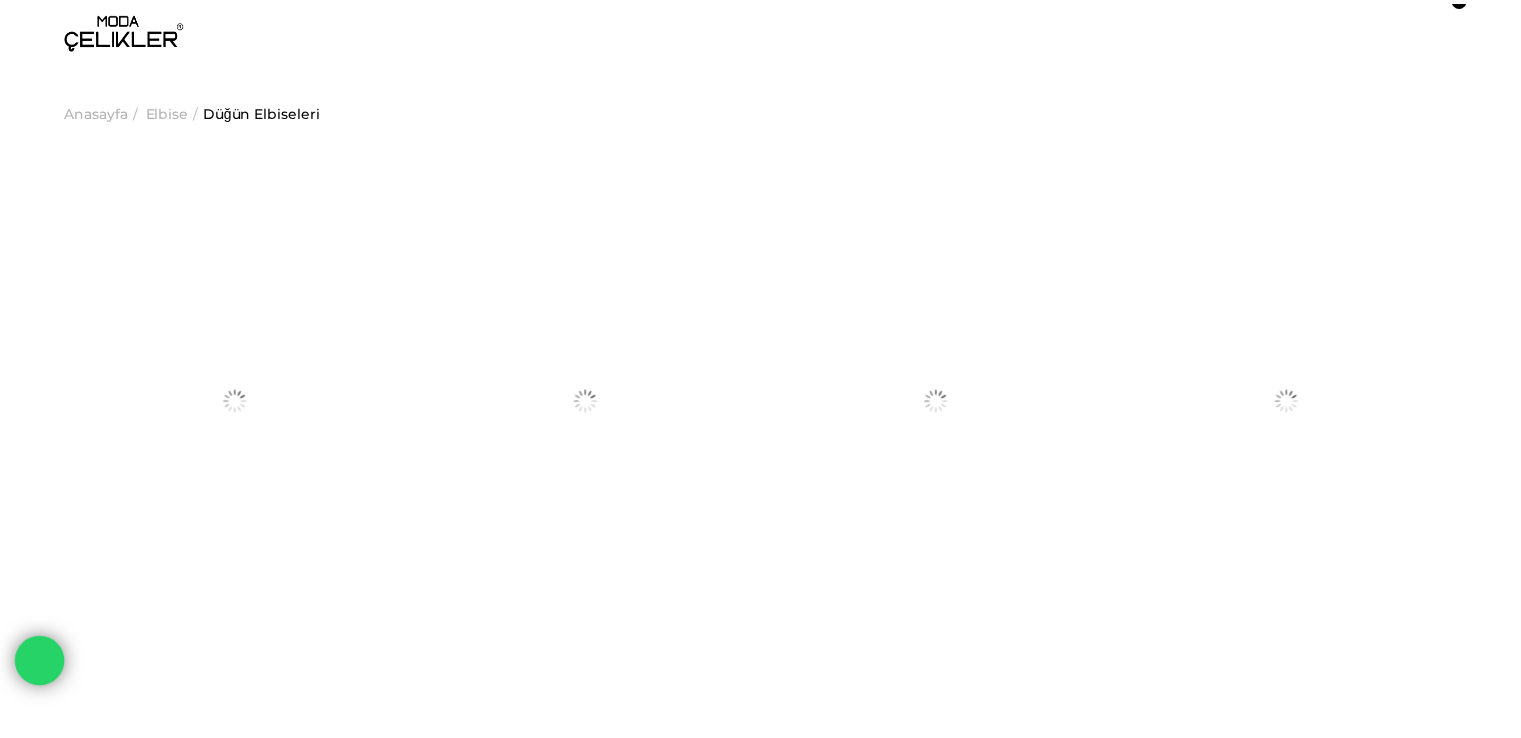 scroll, scrollTop: 0, scrollLeft: 0, axis: both 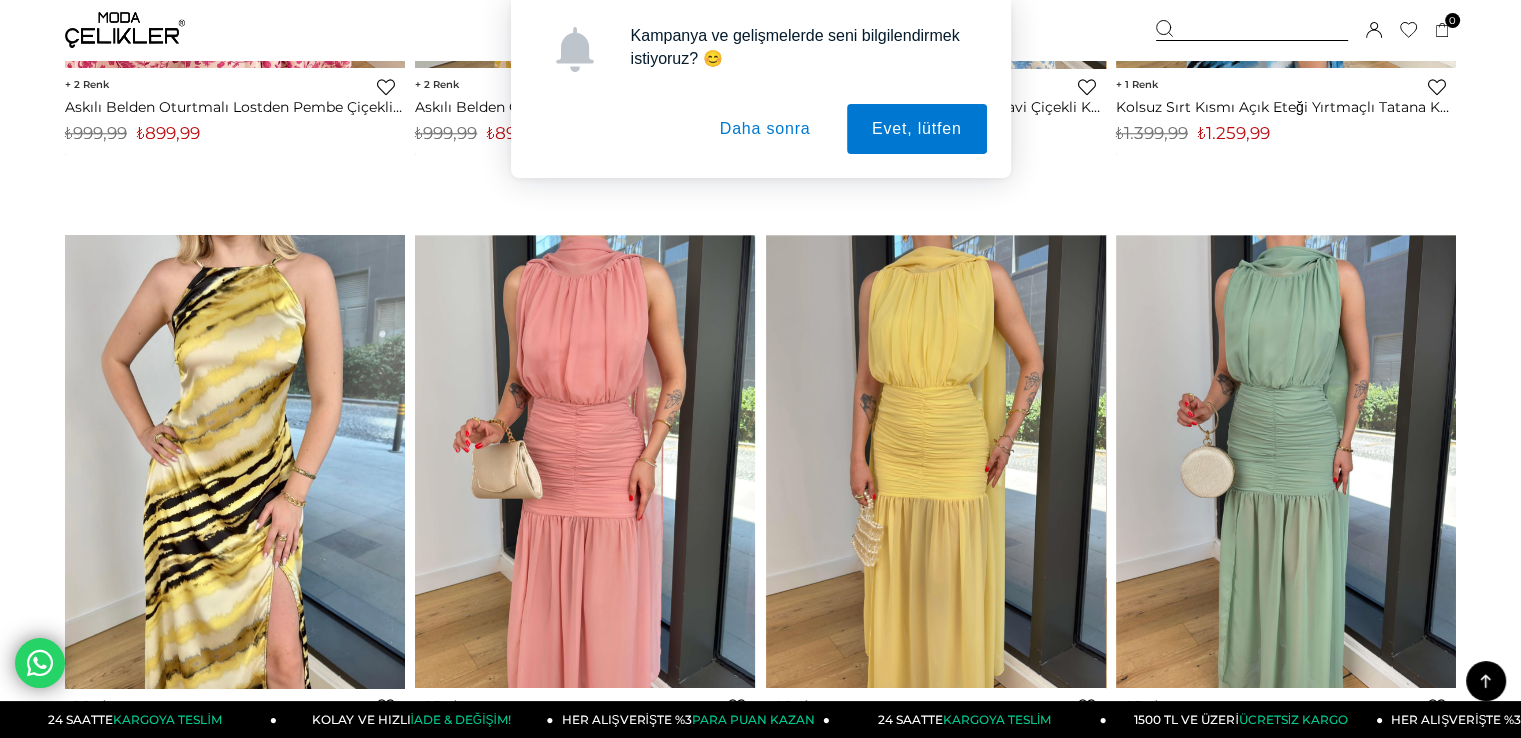 click on "Daha sonra" at bounding box center [765, 129] 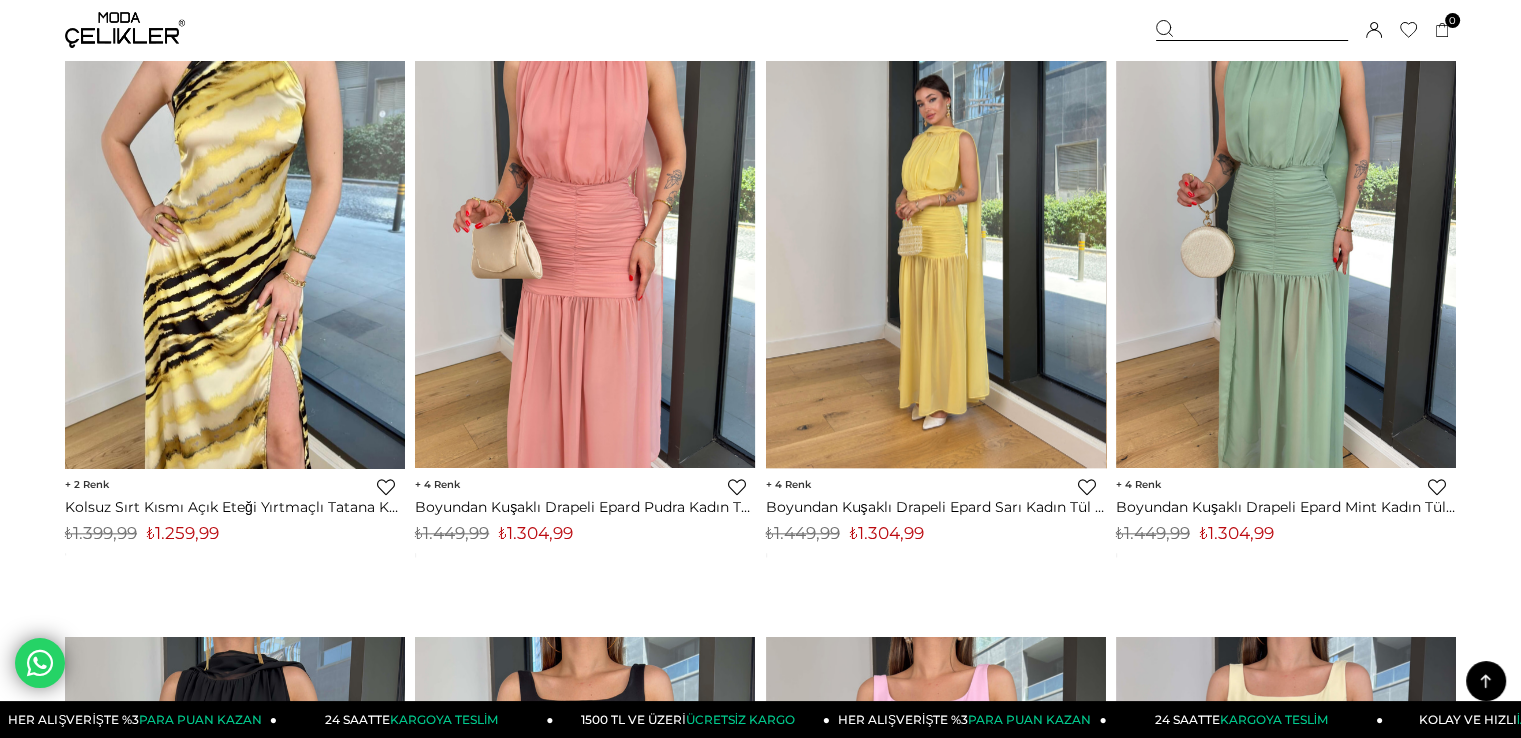 scroll, scrollTop: 2000, scrollLeft: 0, axis: vertical 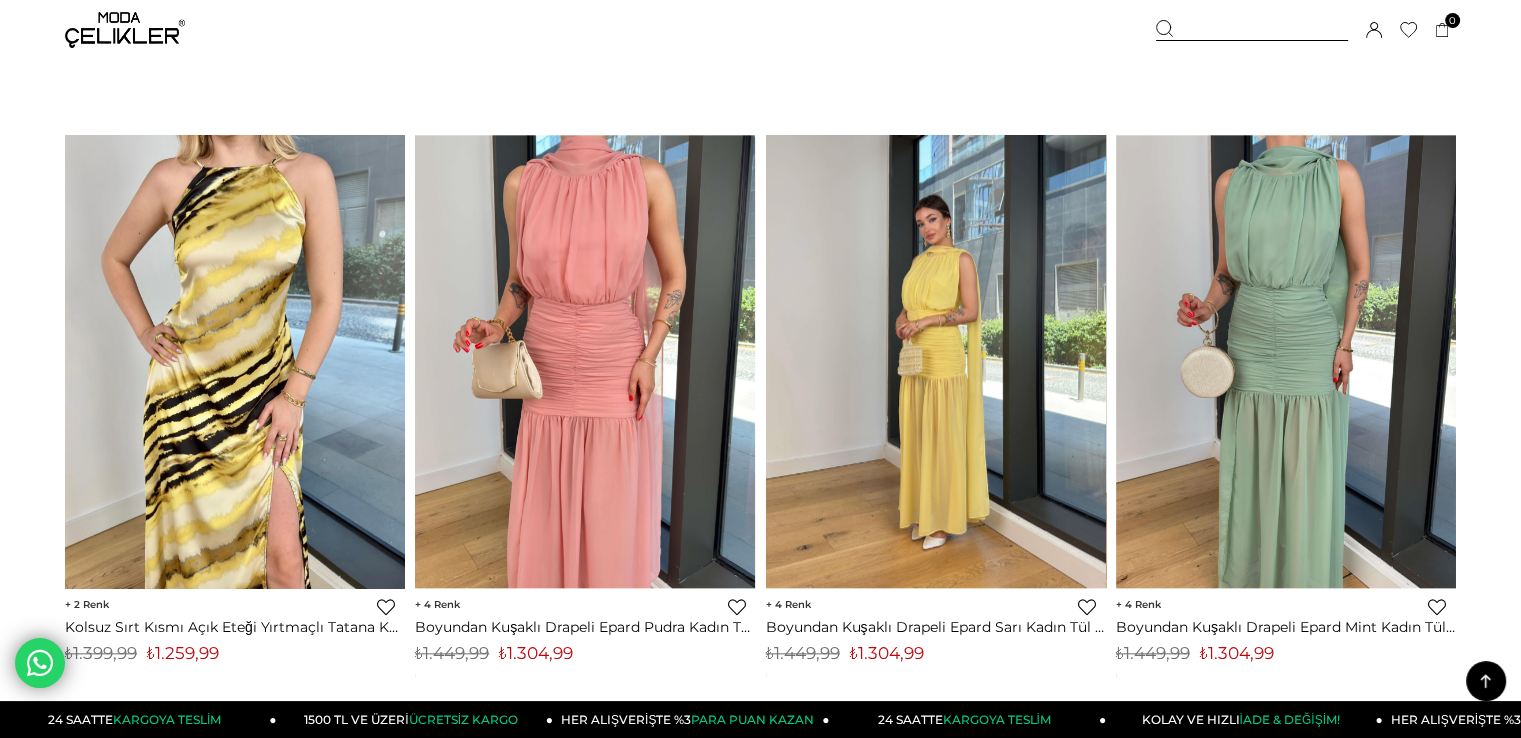 click at bounding box center (936, 361) 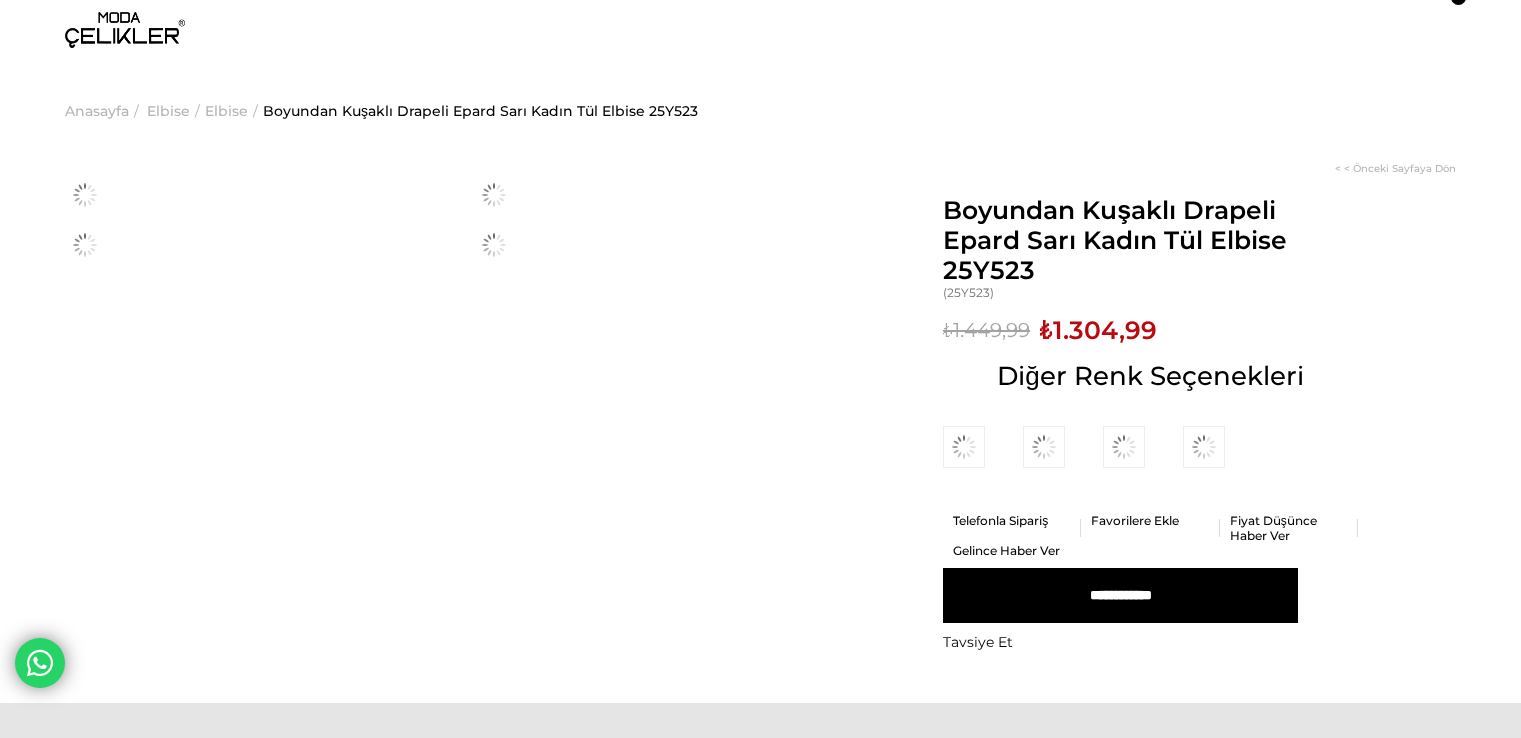 scroll, scrollTop: 0, scrollLeft: 0, axis: both 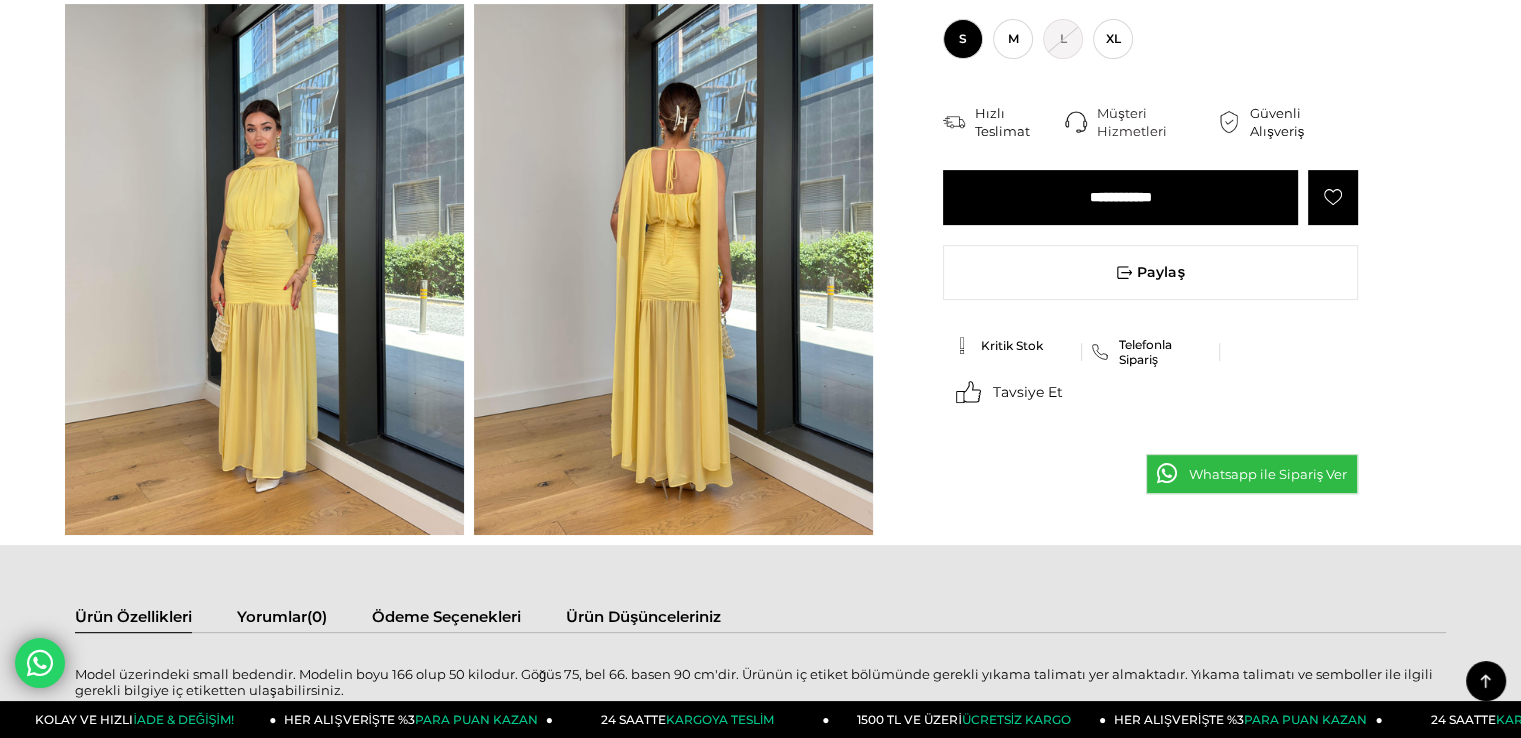 click at bounding box center (264, 270) 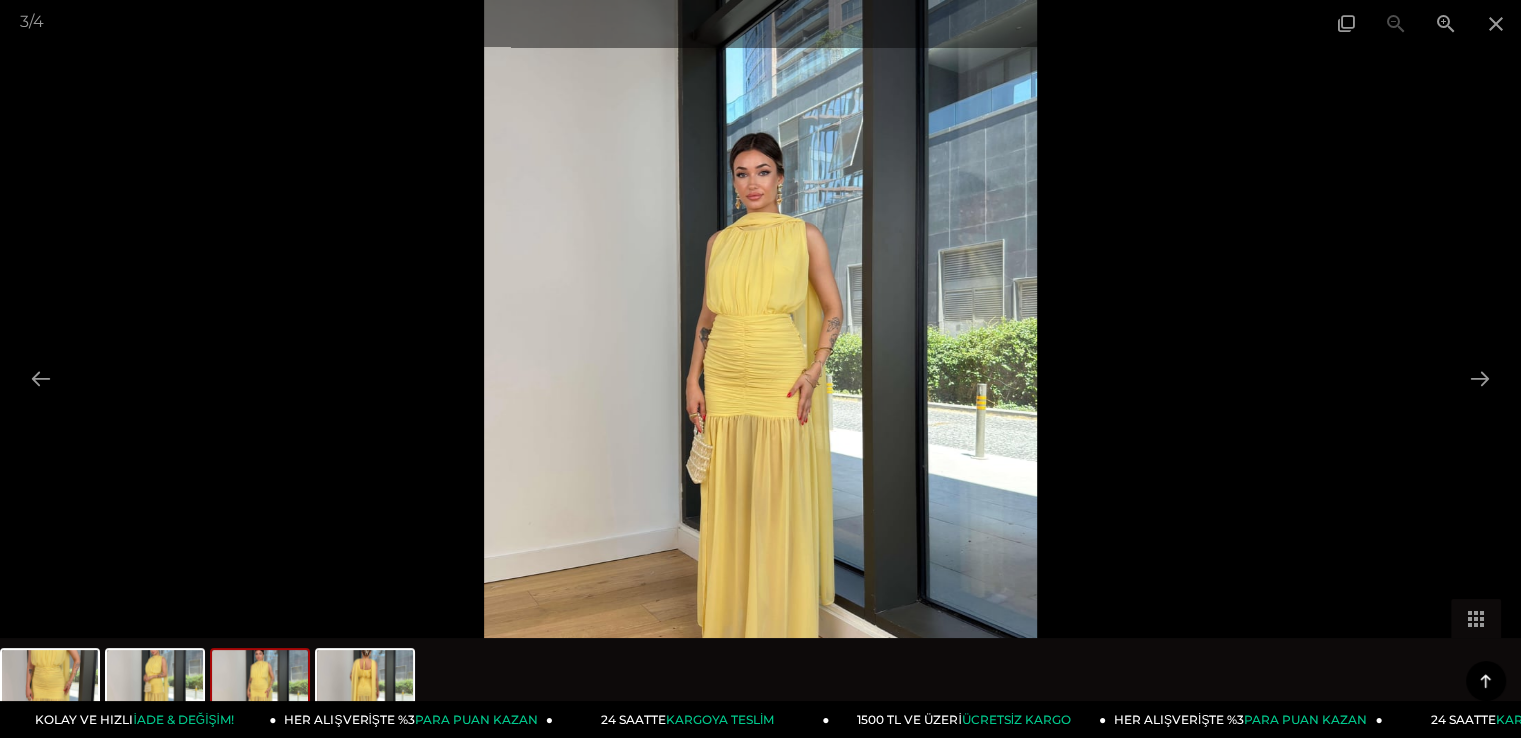 click at bounding box center [761, 369] 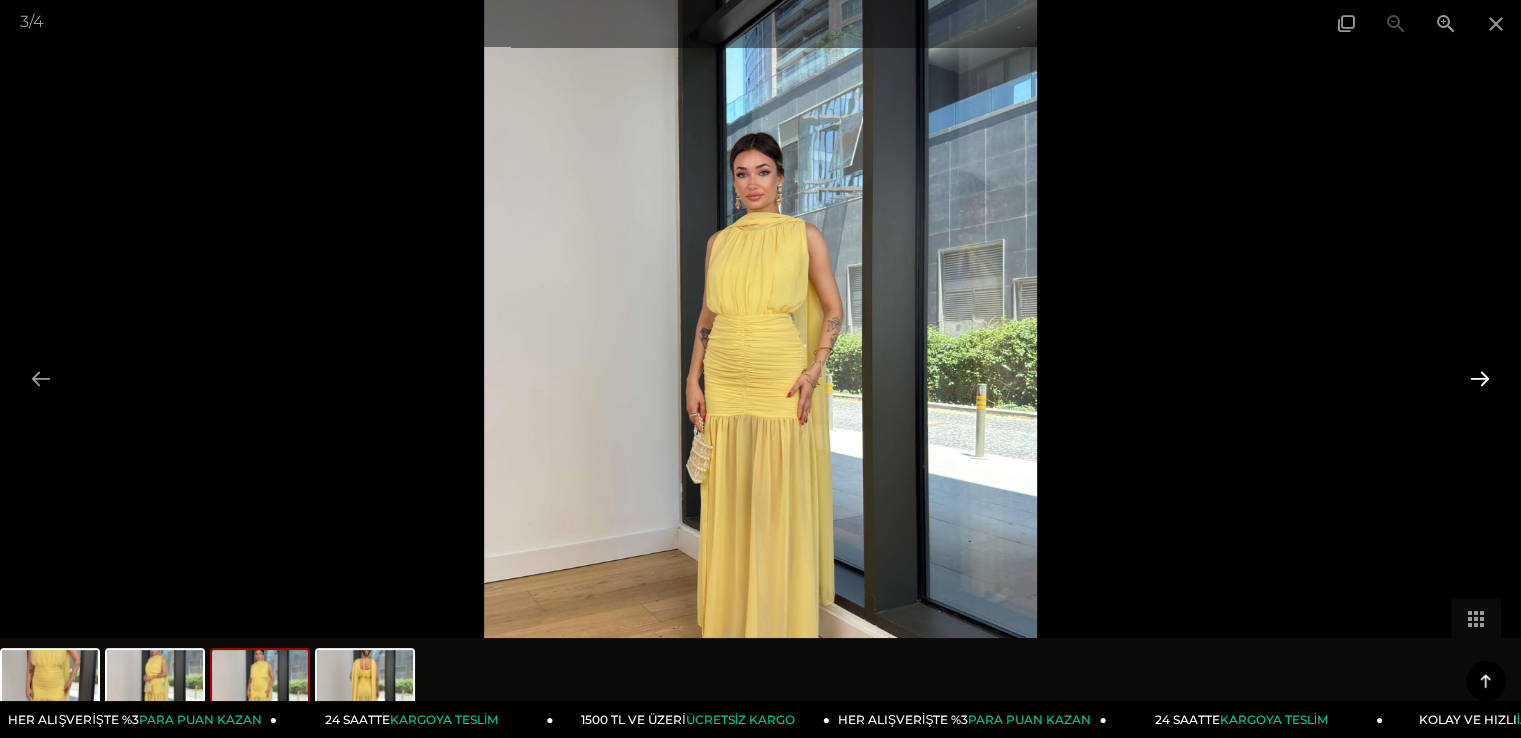 click at bounding box center [1480, 378] 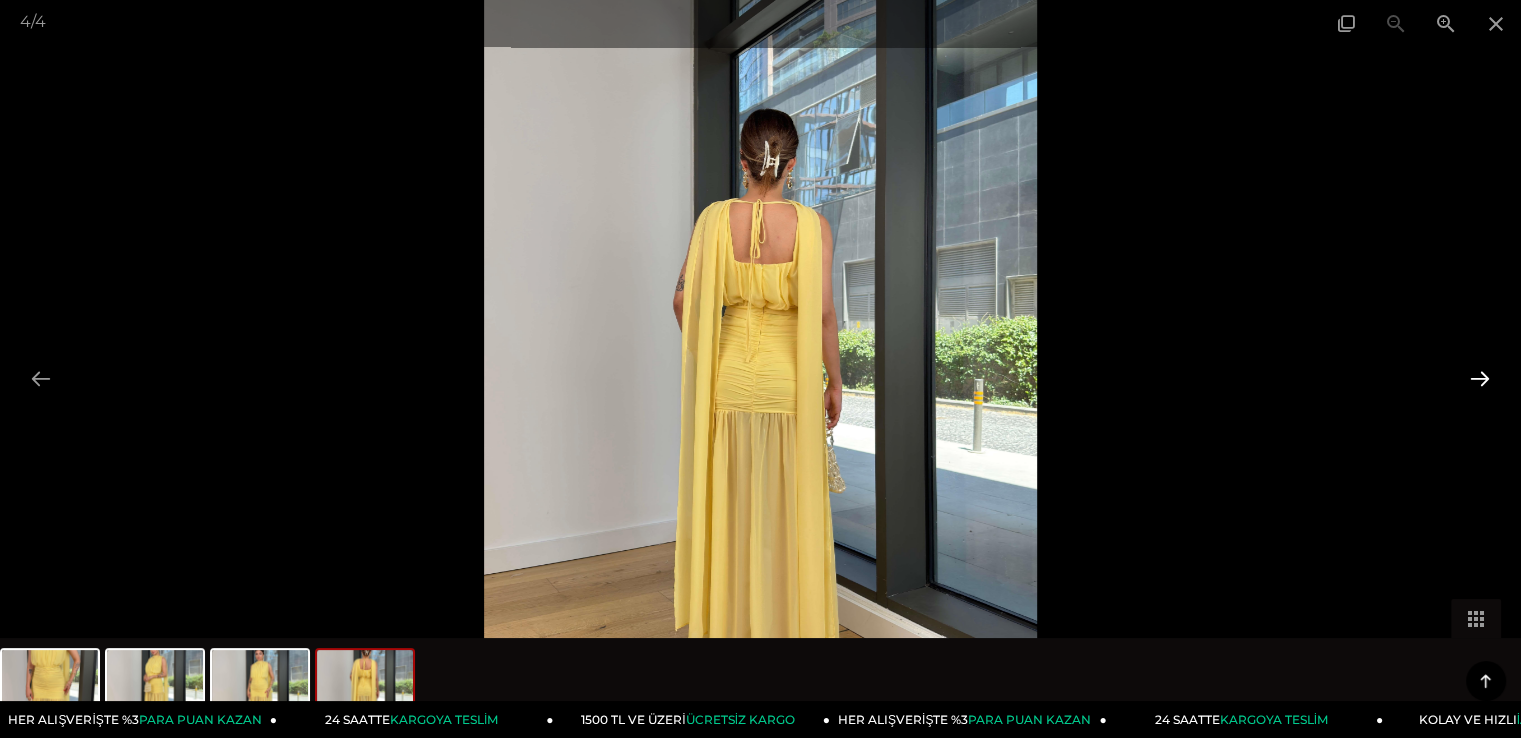click at bounding box center [1480, 378] 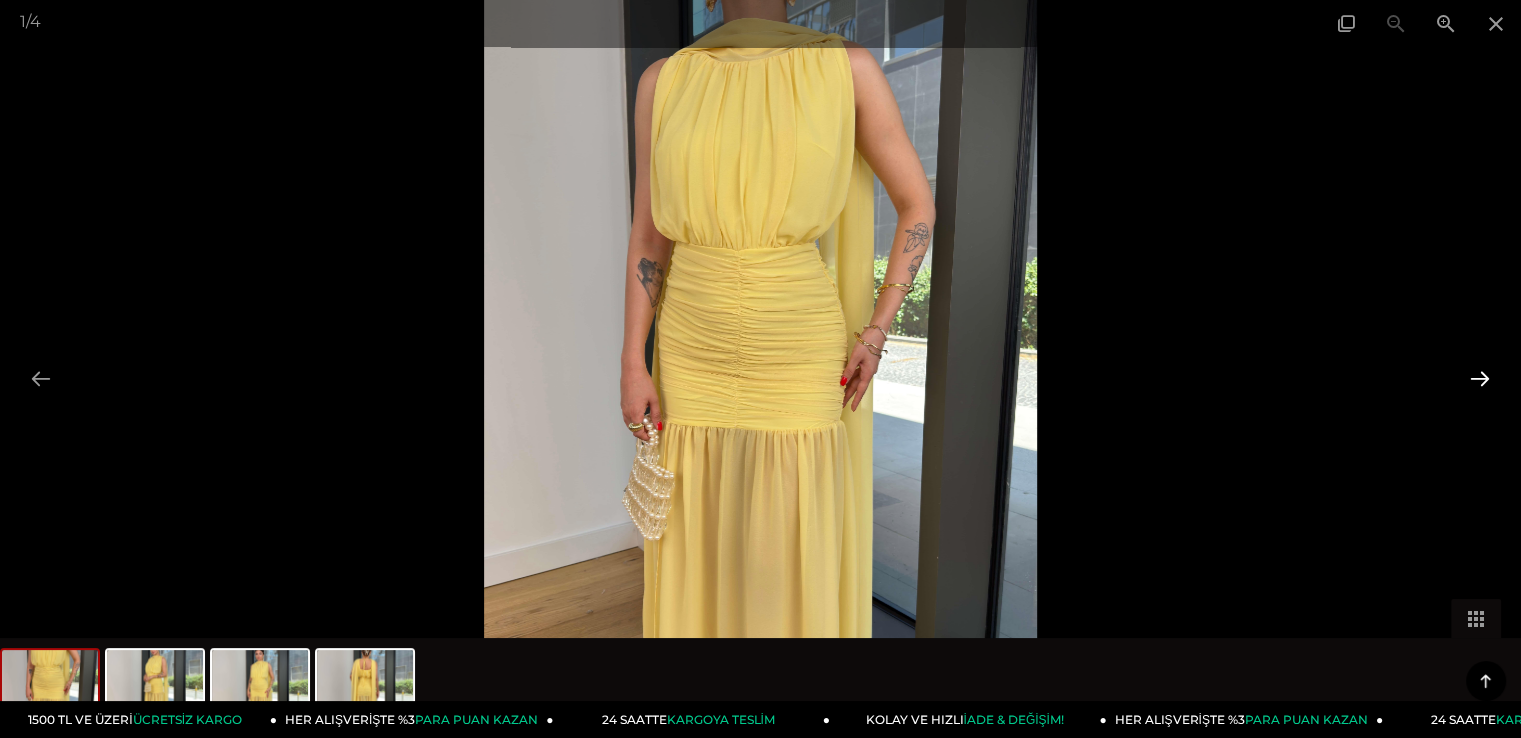 click at bounding box center (1480, 378) 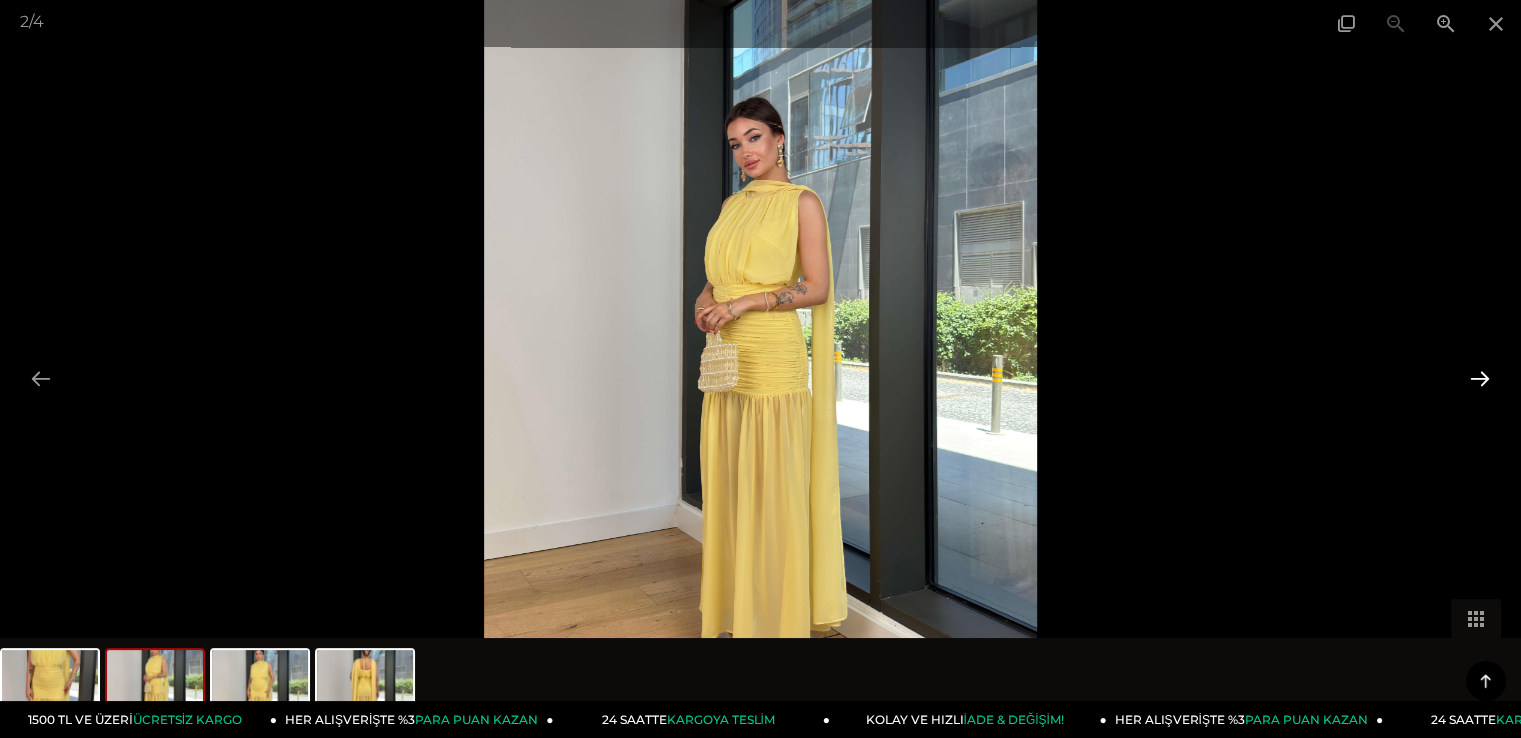 click at bounding box center [1480, 378] 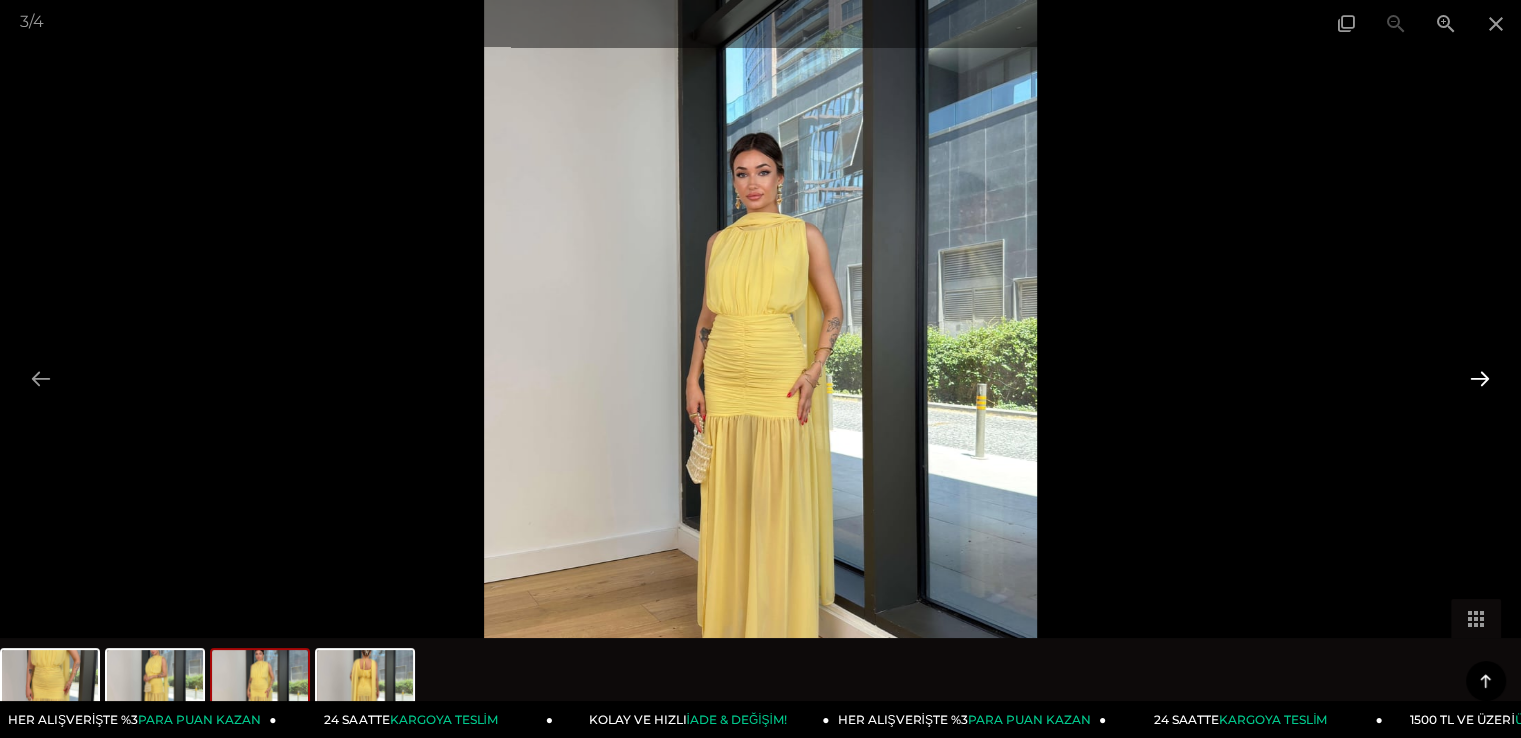 click at bounding box center [1480, 378] 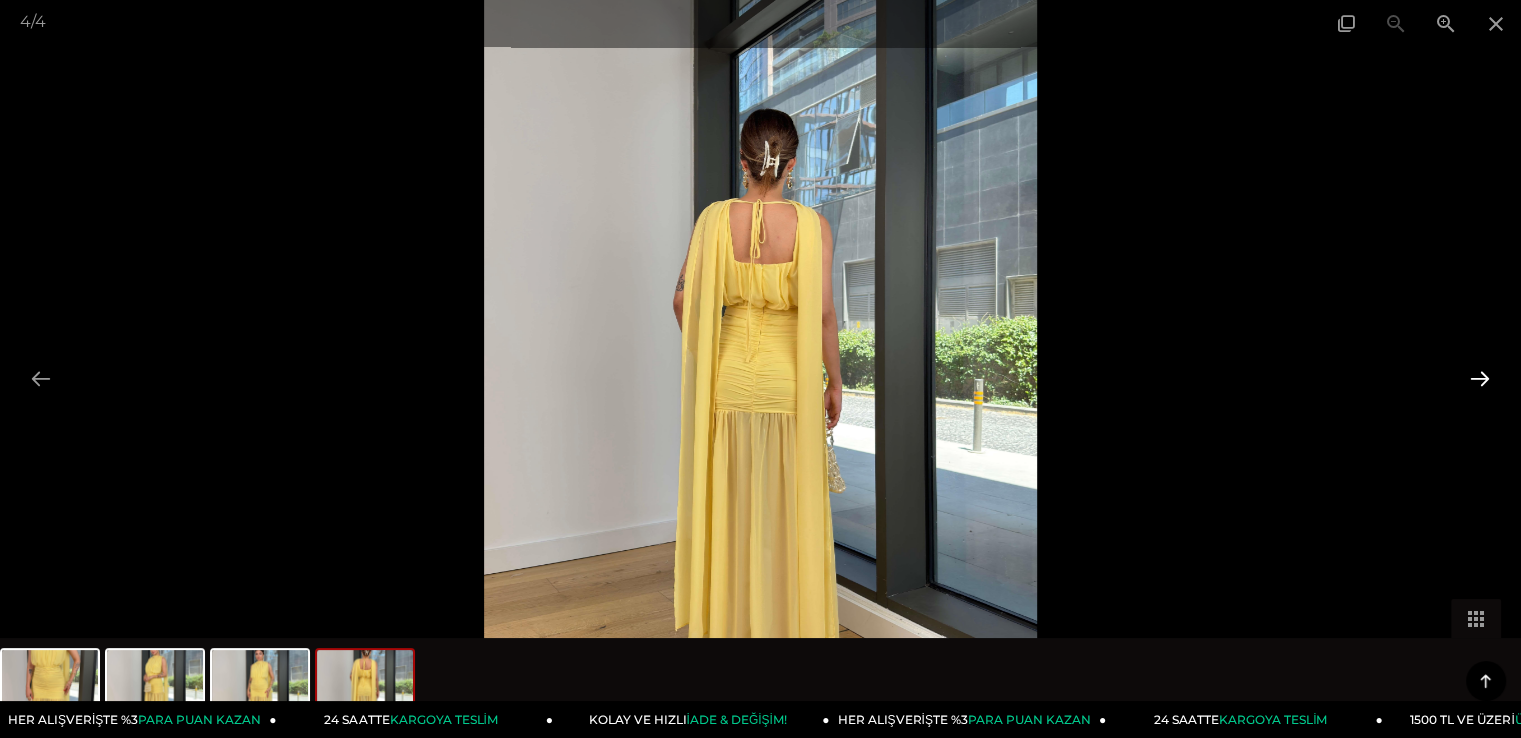 click at bounding box center (1480, 378) 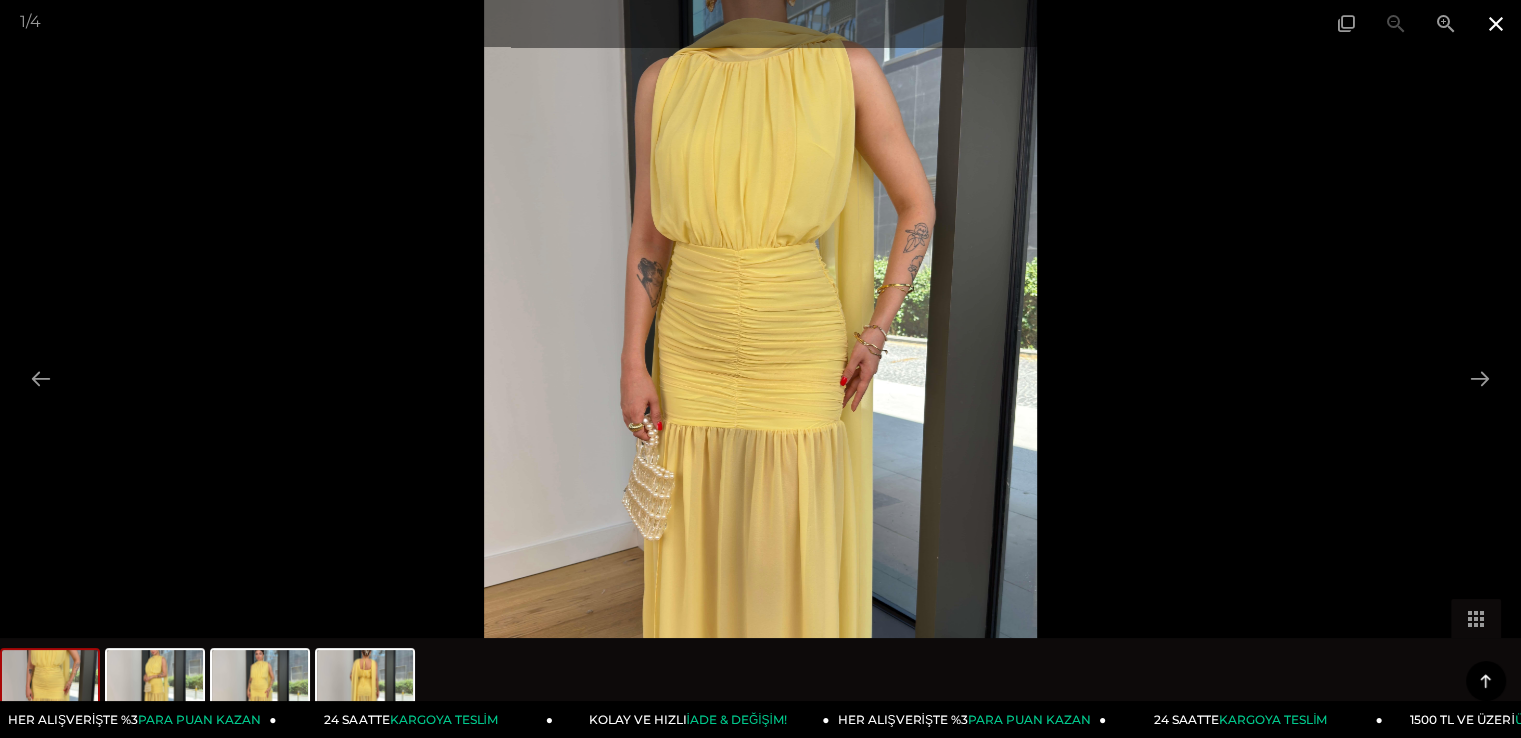 click at bounding box center [1496, 23] 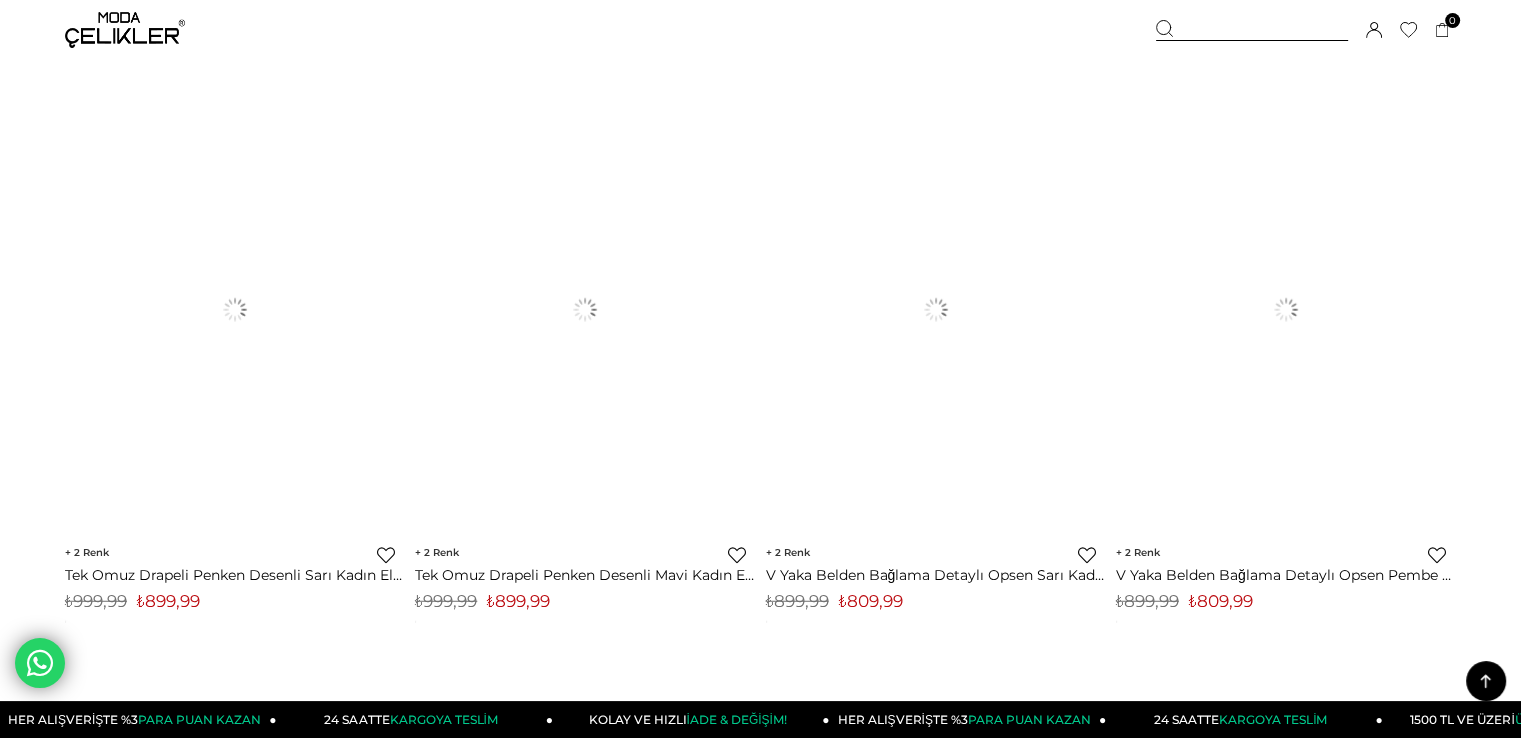 scroll, scrollTop: 5156, scrollLeft: 0, axis: vertical 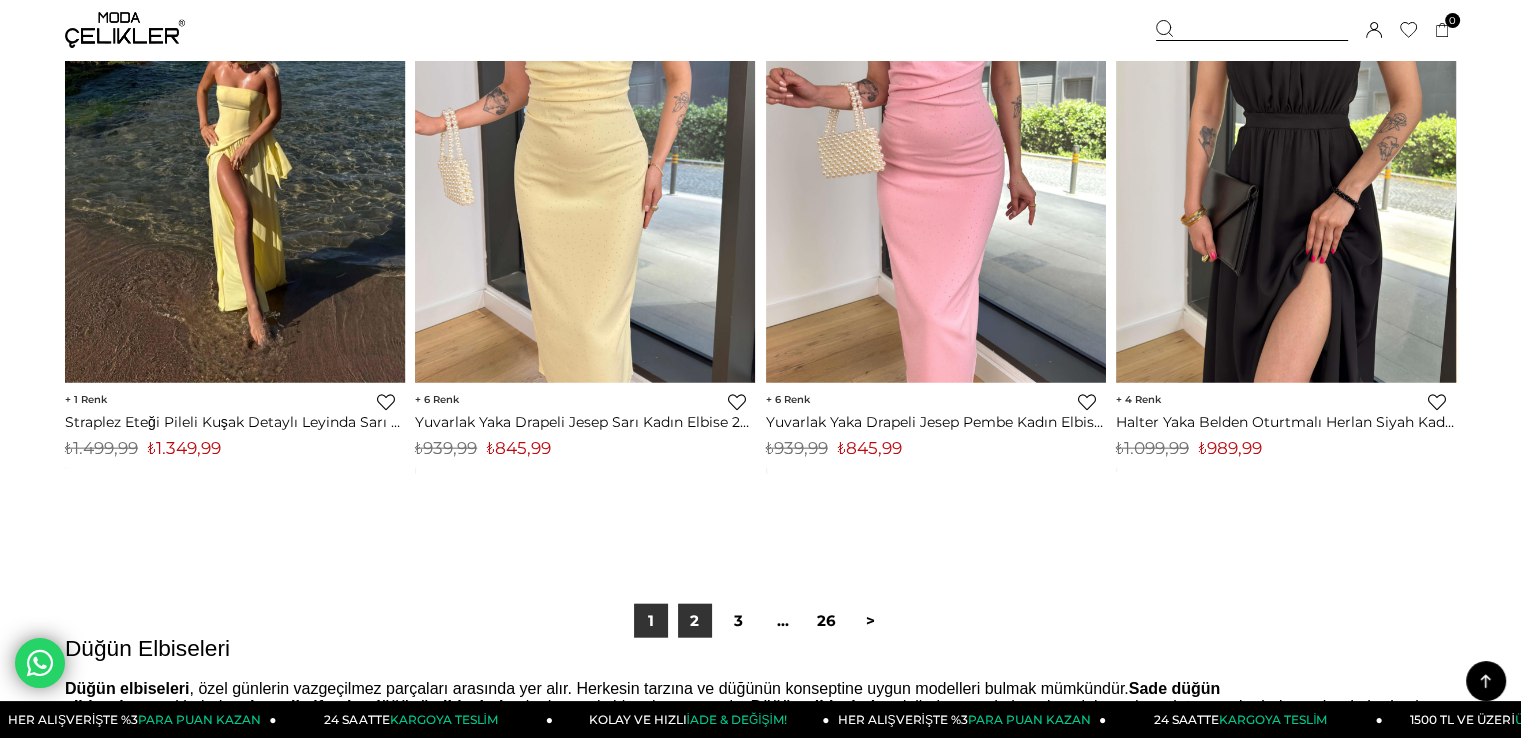 click on "2" at bounding box center [695, 621] 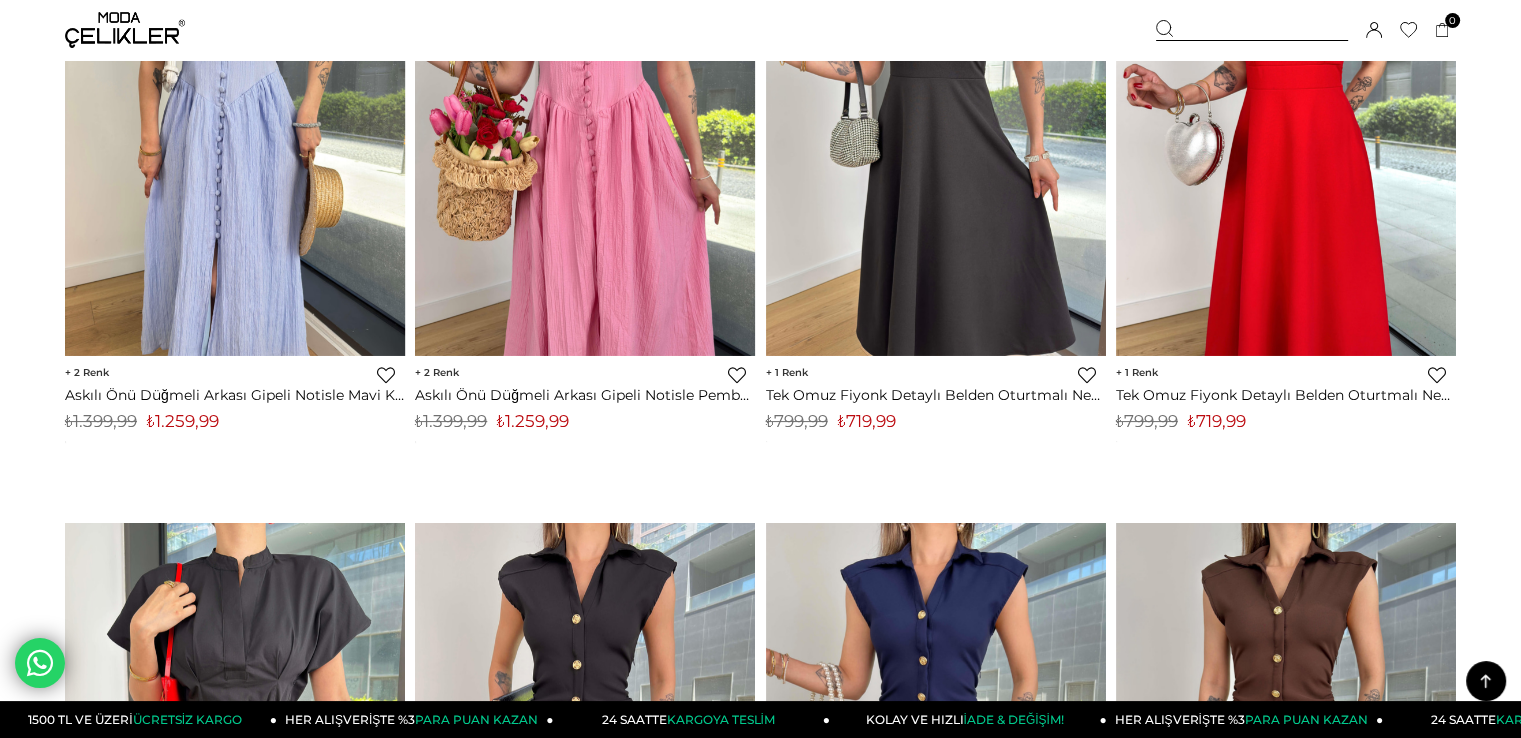 scroll, scrollTop: 8300, scrollLeft: 0, axis: vertical 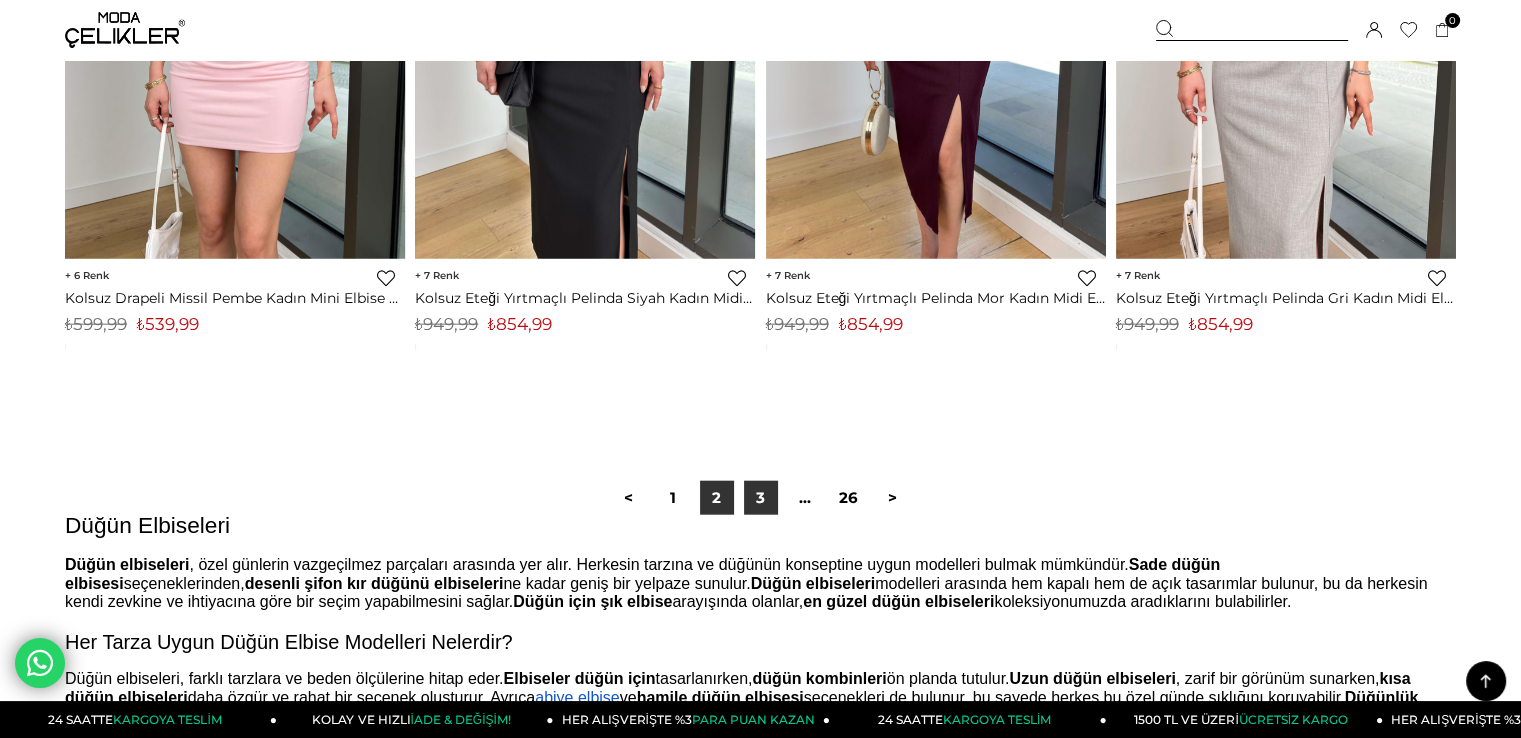 click on "3" at bounding box center [761, 498] 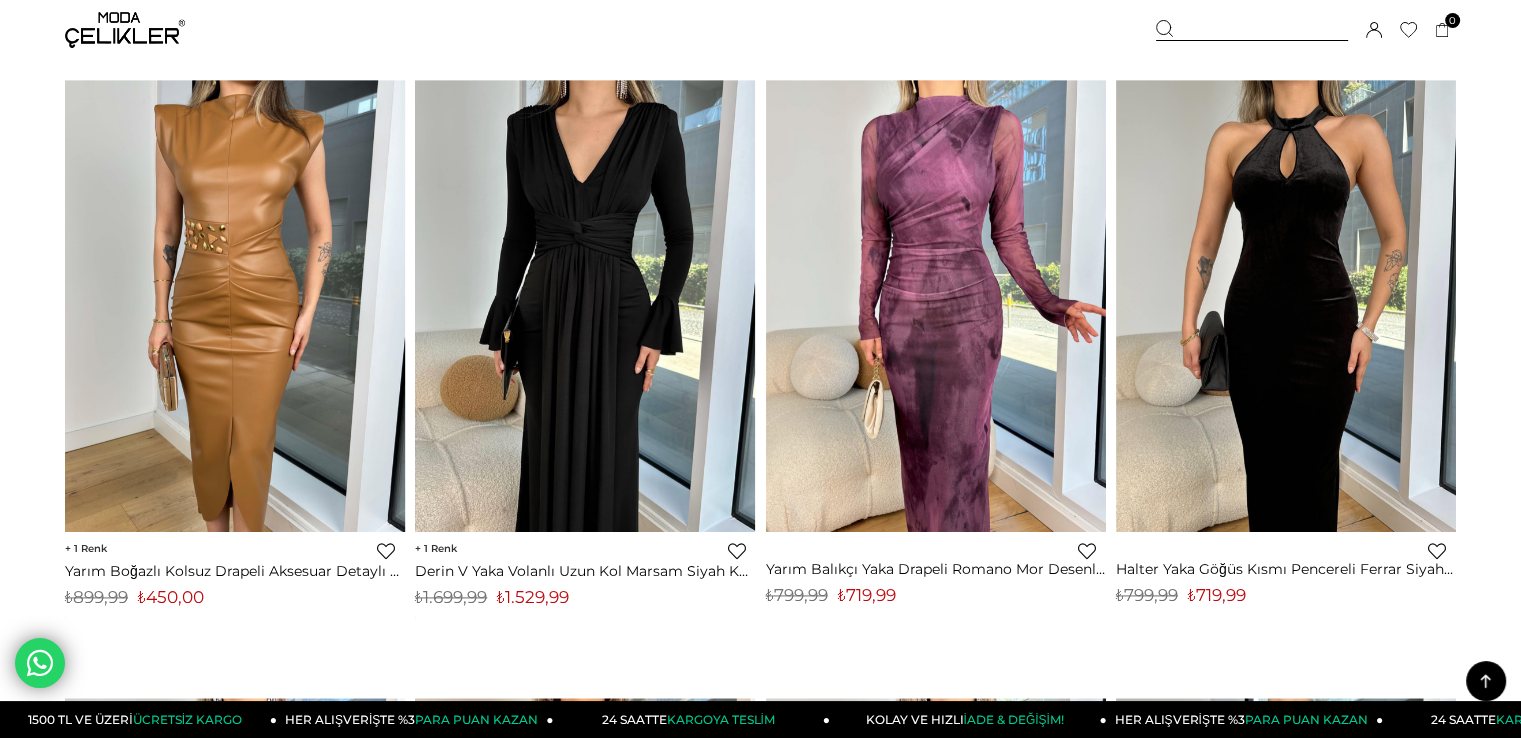 scroll, scrollTop: 10292, scrollLeft: 0, axis: vertical 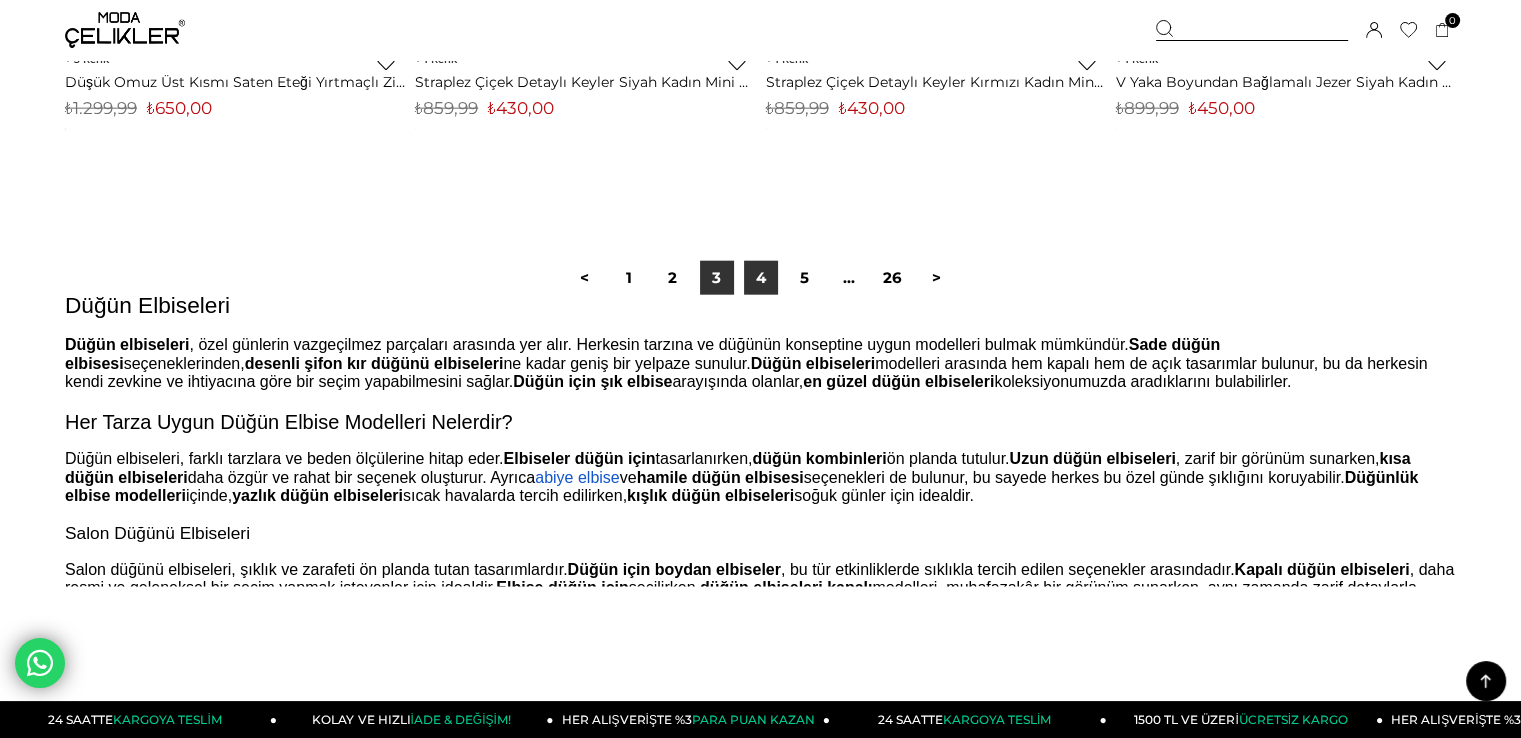 click on "4" at bounding box center [761, 278] 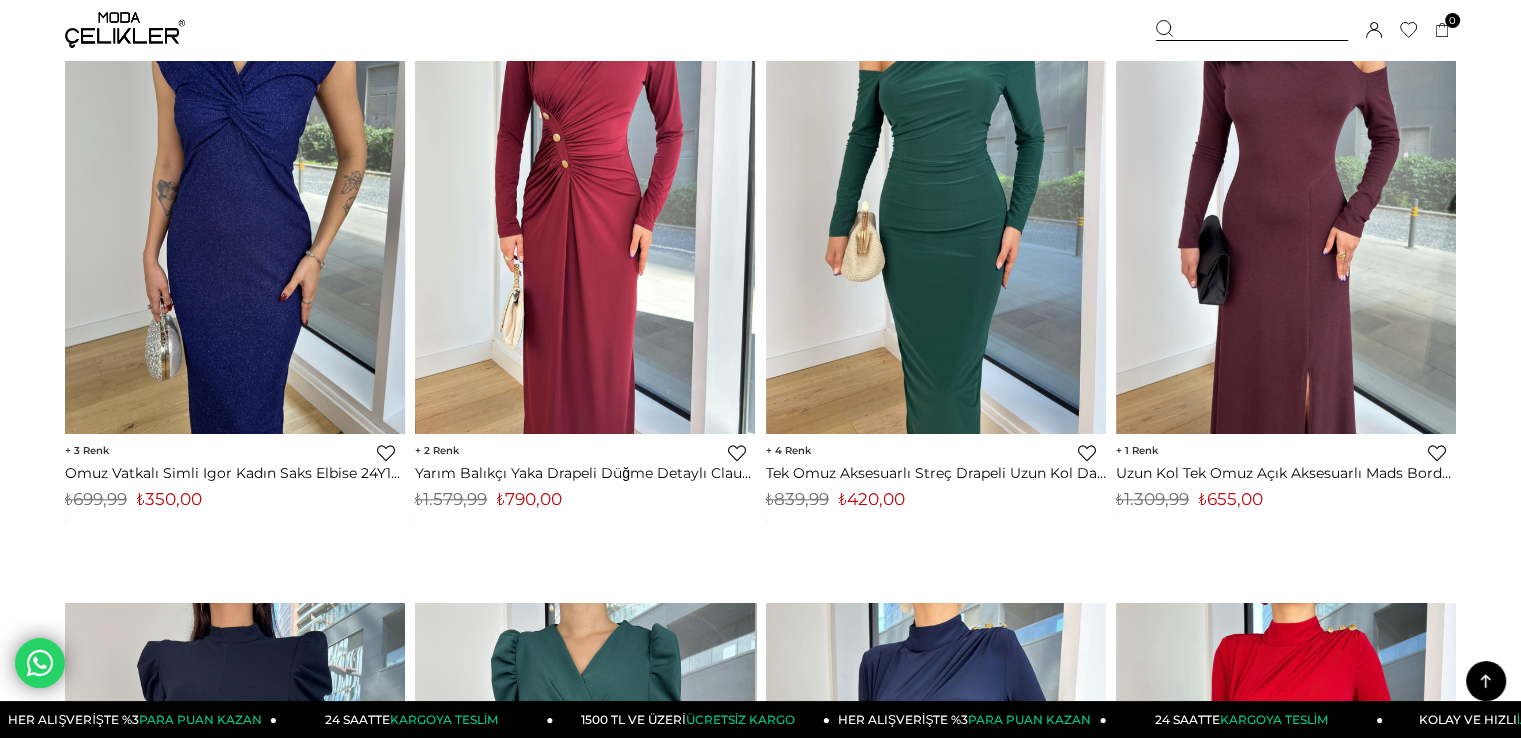 scroll, scrollTop: 1900, scrollLeft: 0, axis: vertical 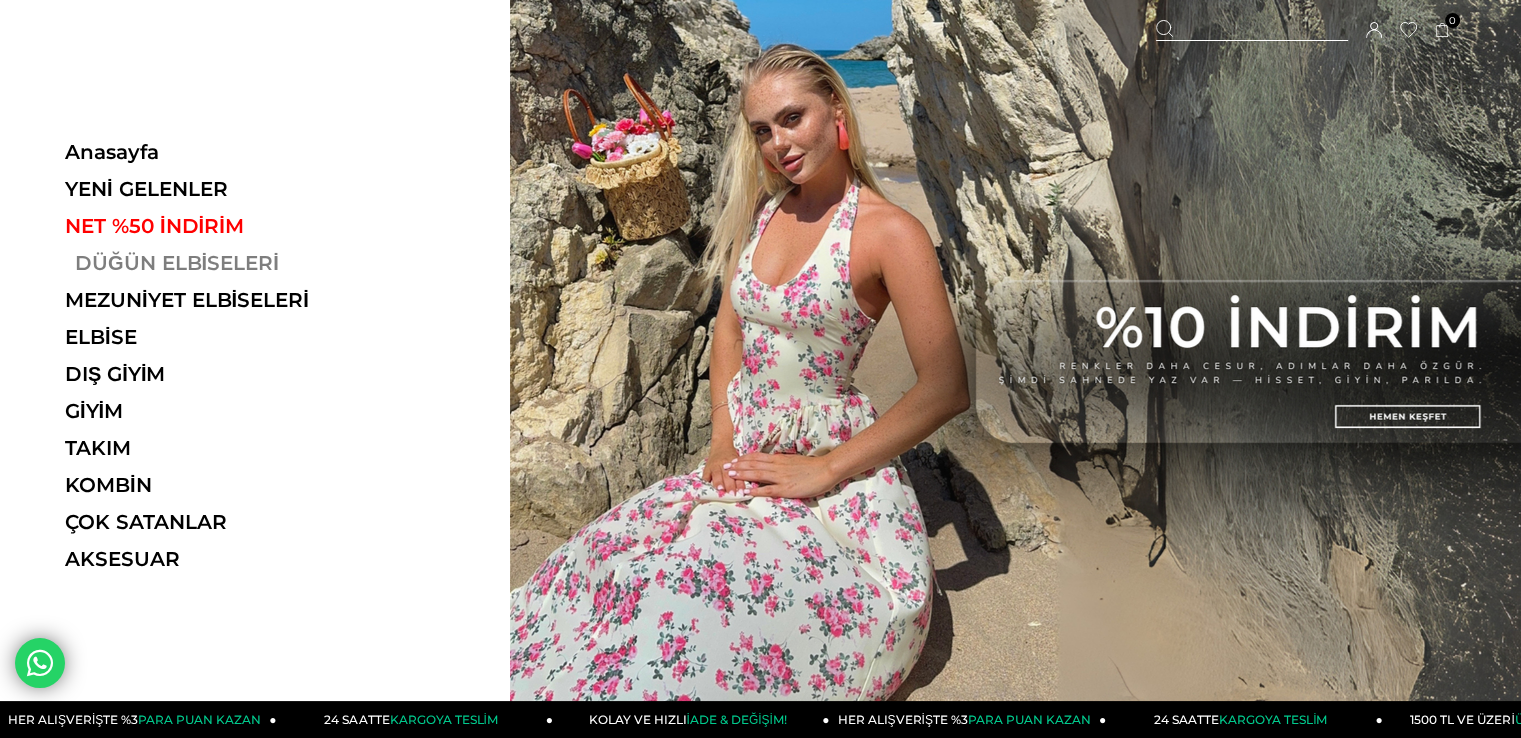 click on "DÜĞÜN ELBİSELERİ" at bounding box center (202, 263) 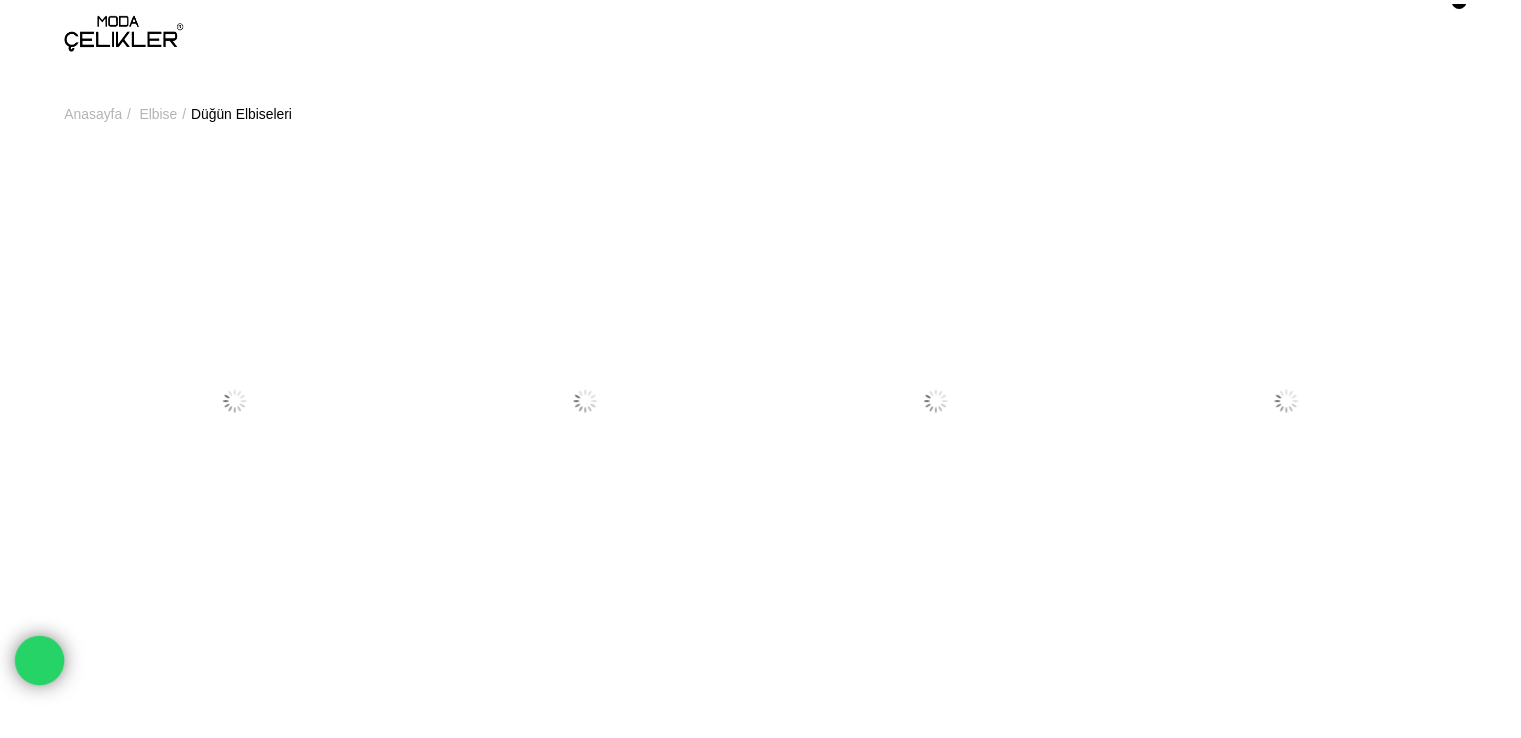 scroll, scrollTop: 0, scrollLeft: 0, axis: both 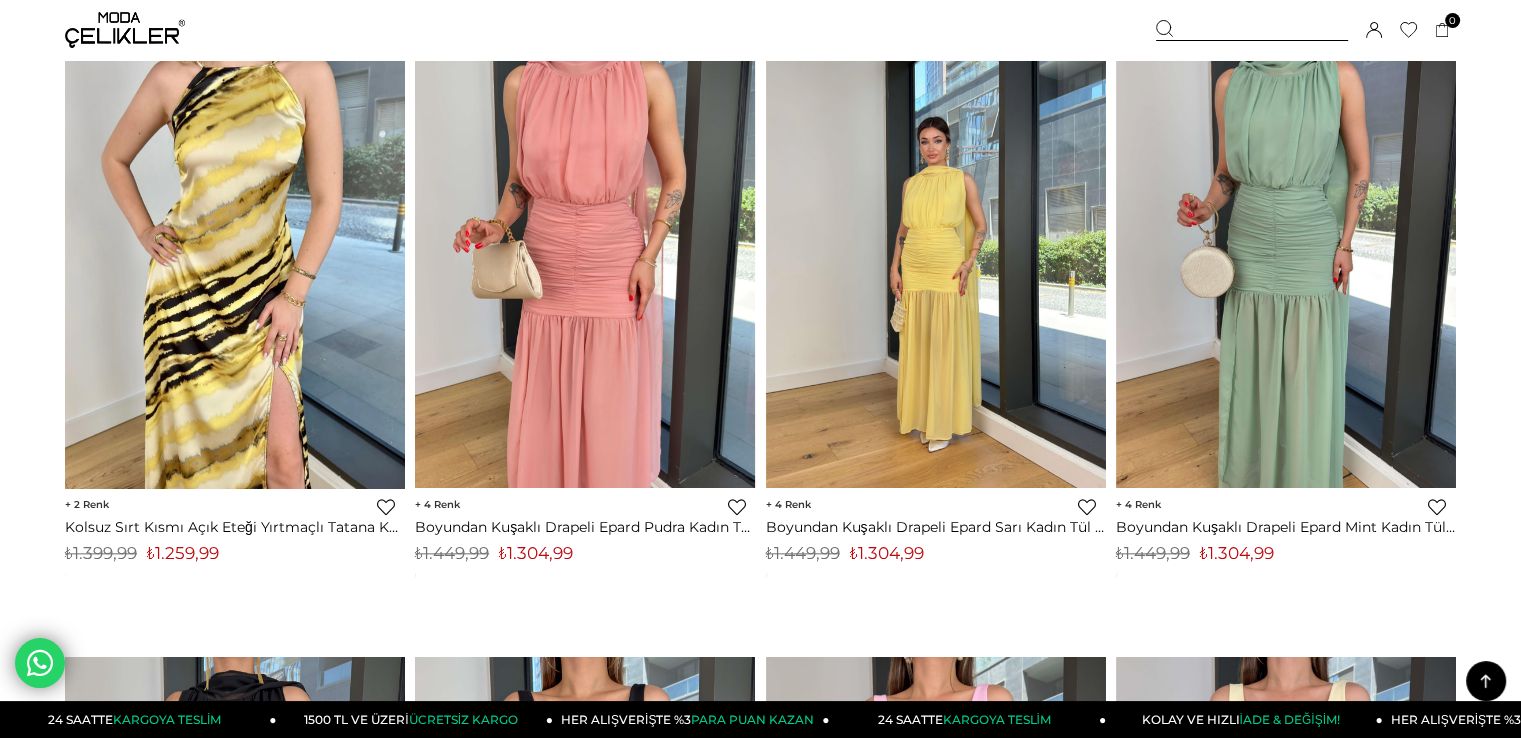 click at bounding box center (936, 261) 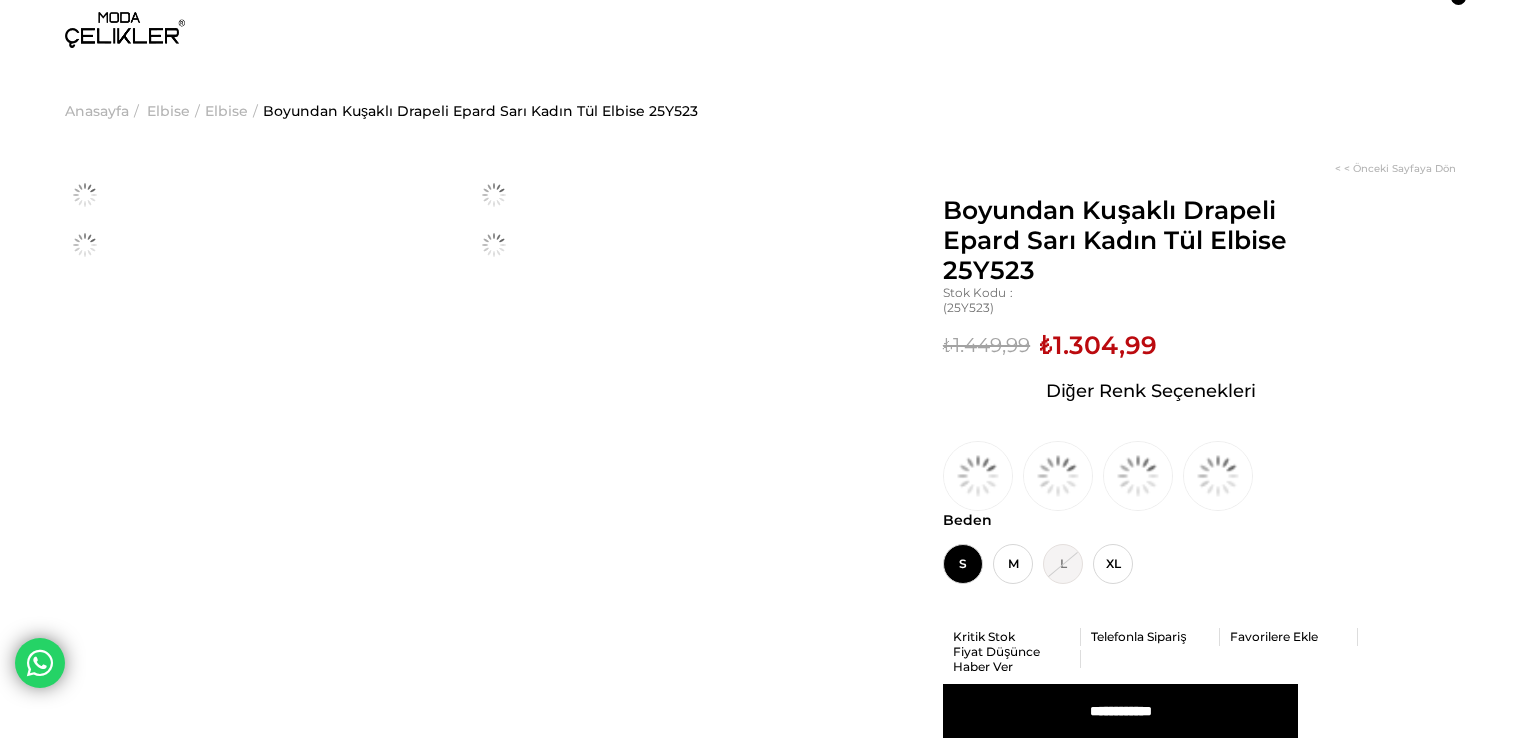 scroll, scrollTop: 0, scrollLeft: 0, axis: both 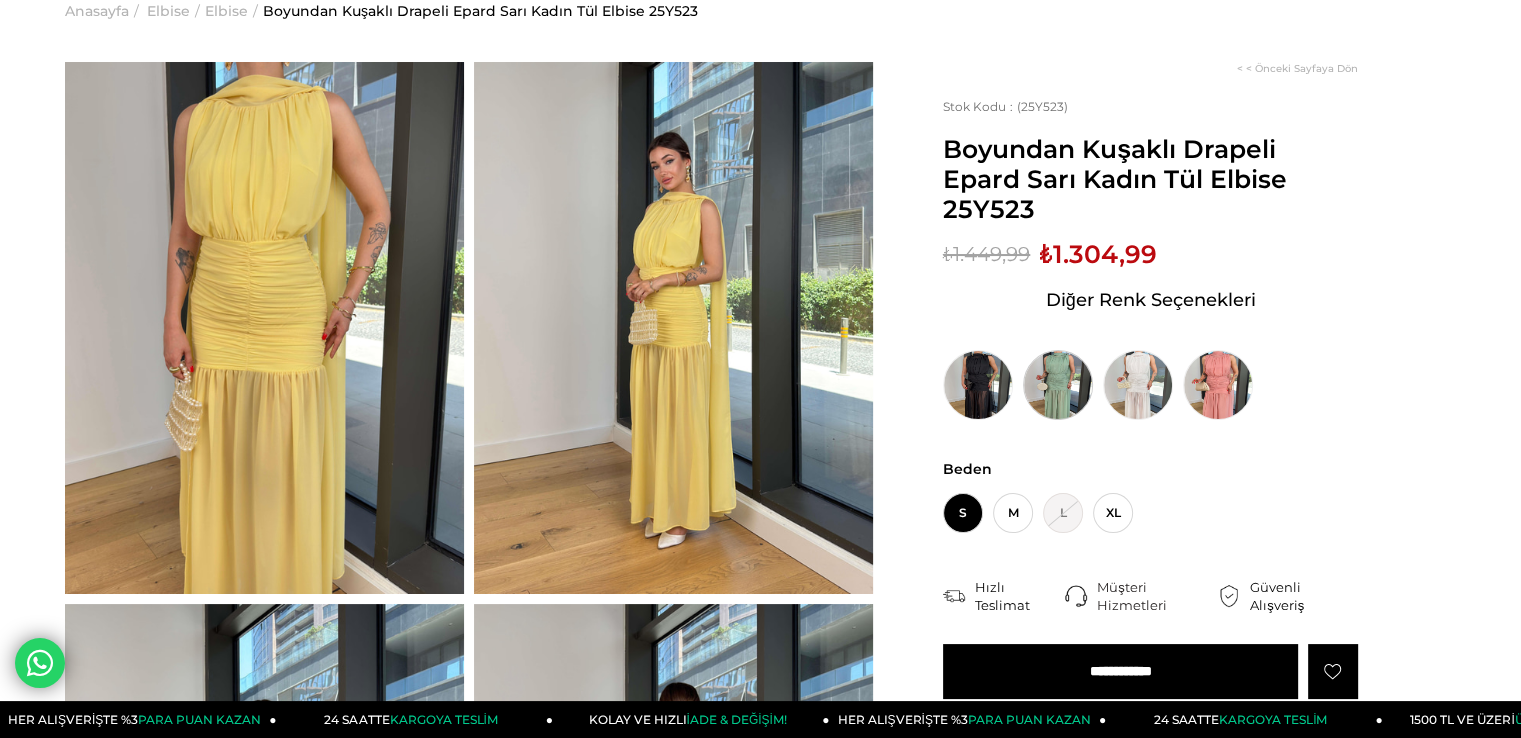click at bounding box center (1058, 385) 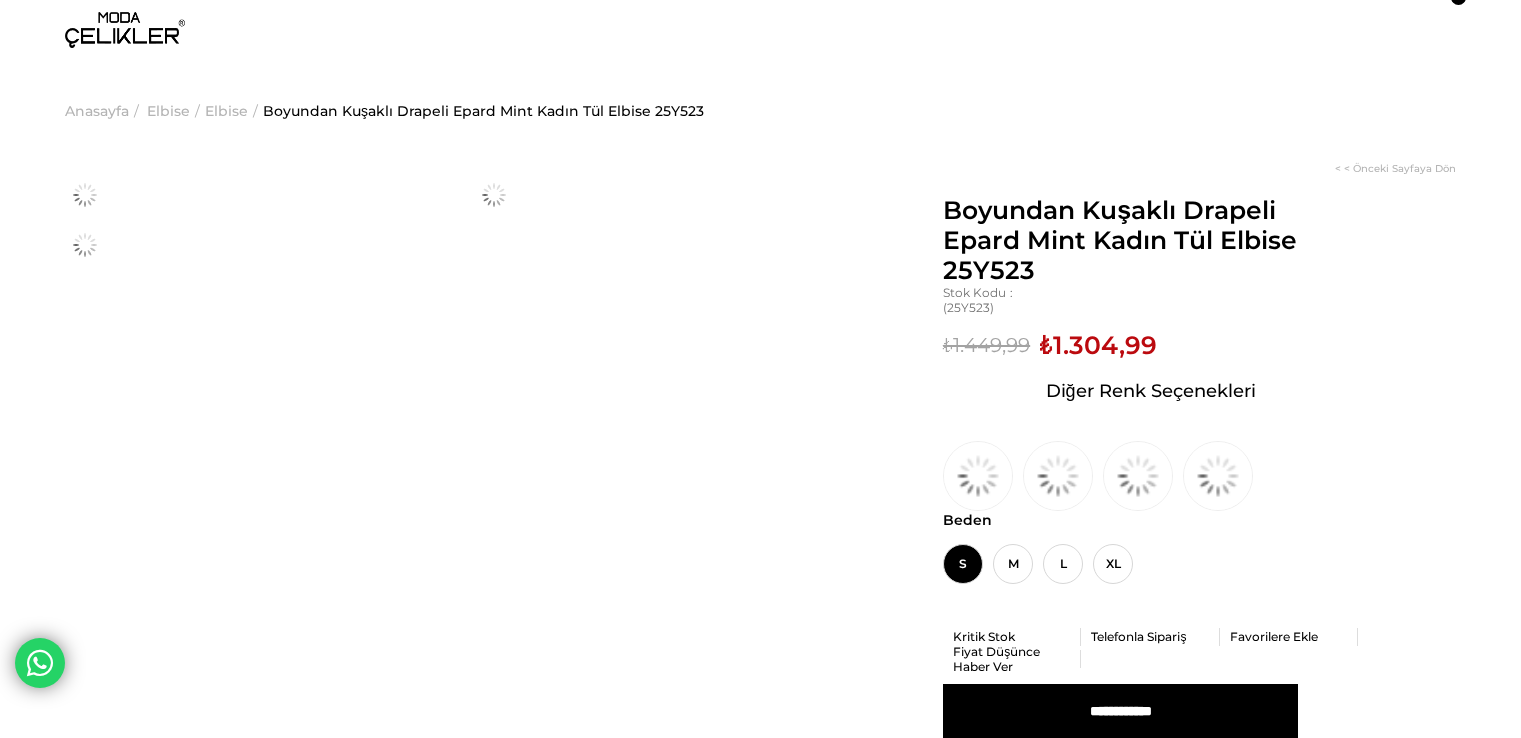 scroll, scrollTop: 0, scrollLeft: 0, axis: both 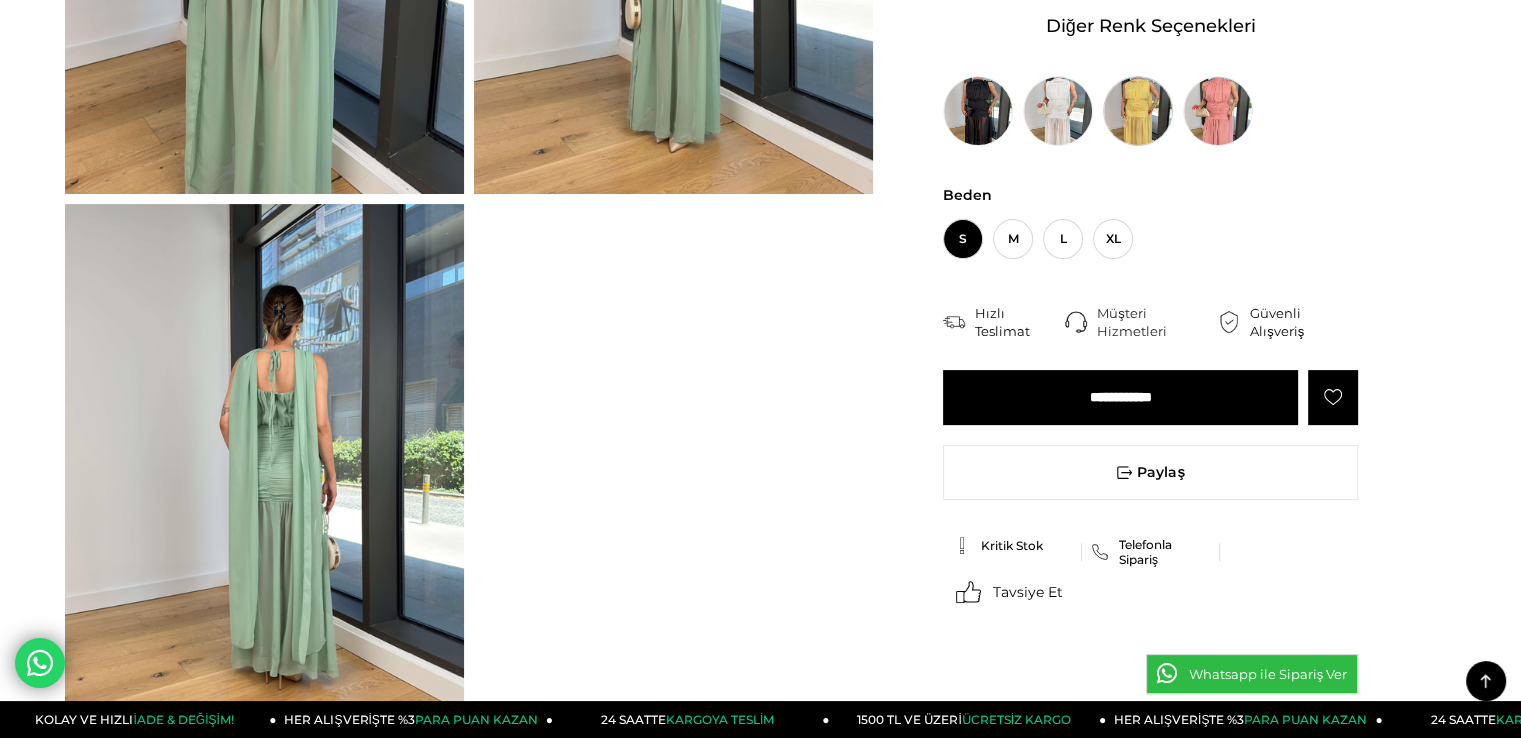 click at bounding box center (1138, 111) 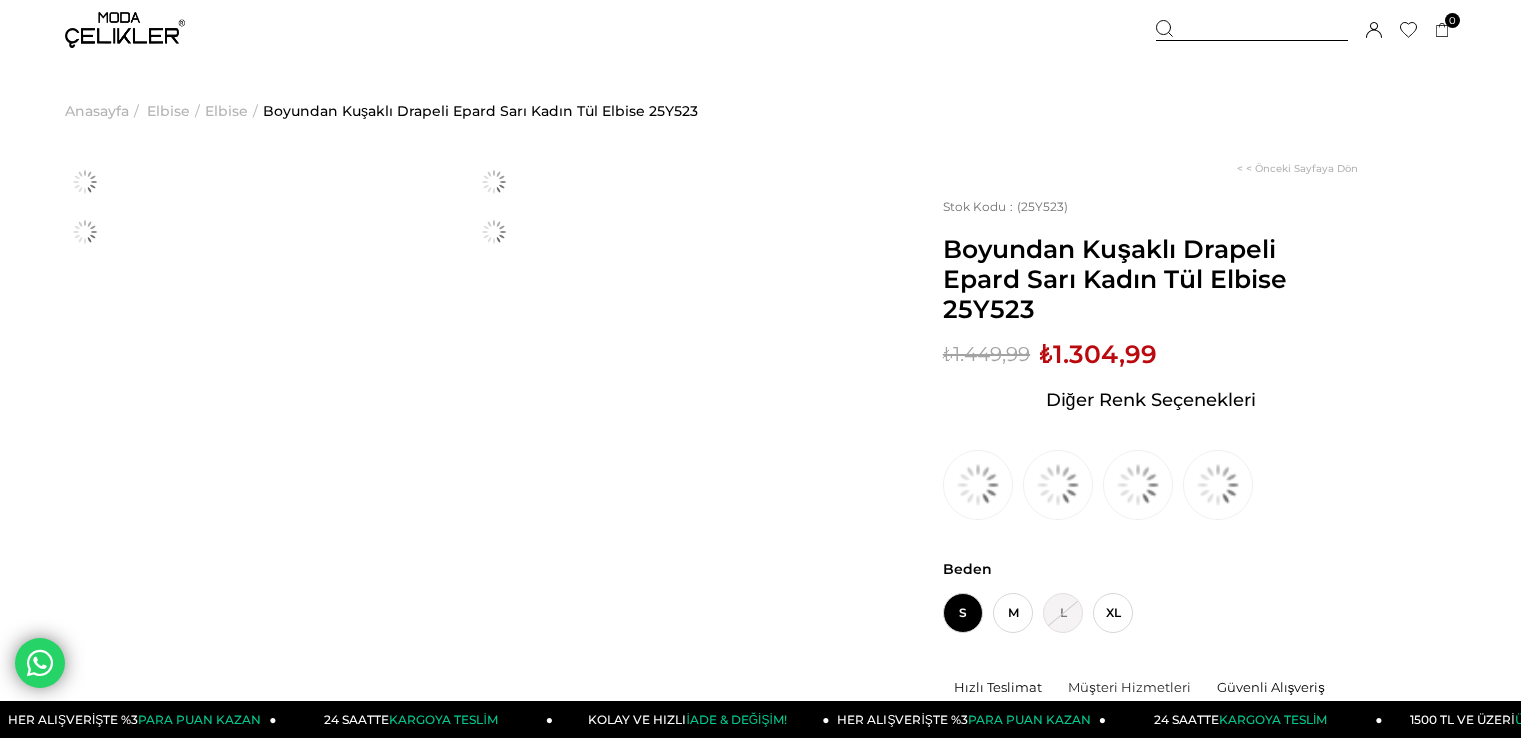 scroll, scrollTop: 0, scrollLeft: 0, axis: both 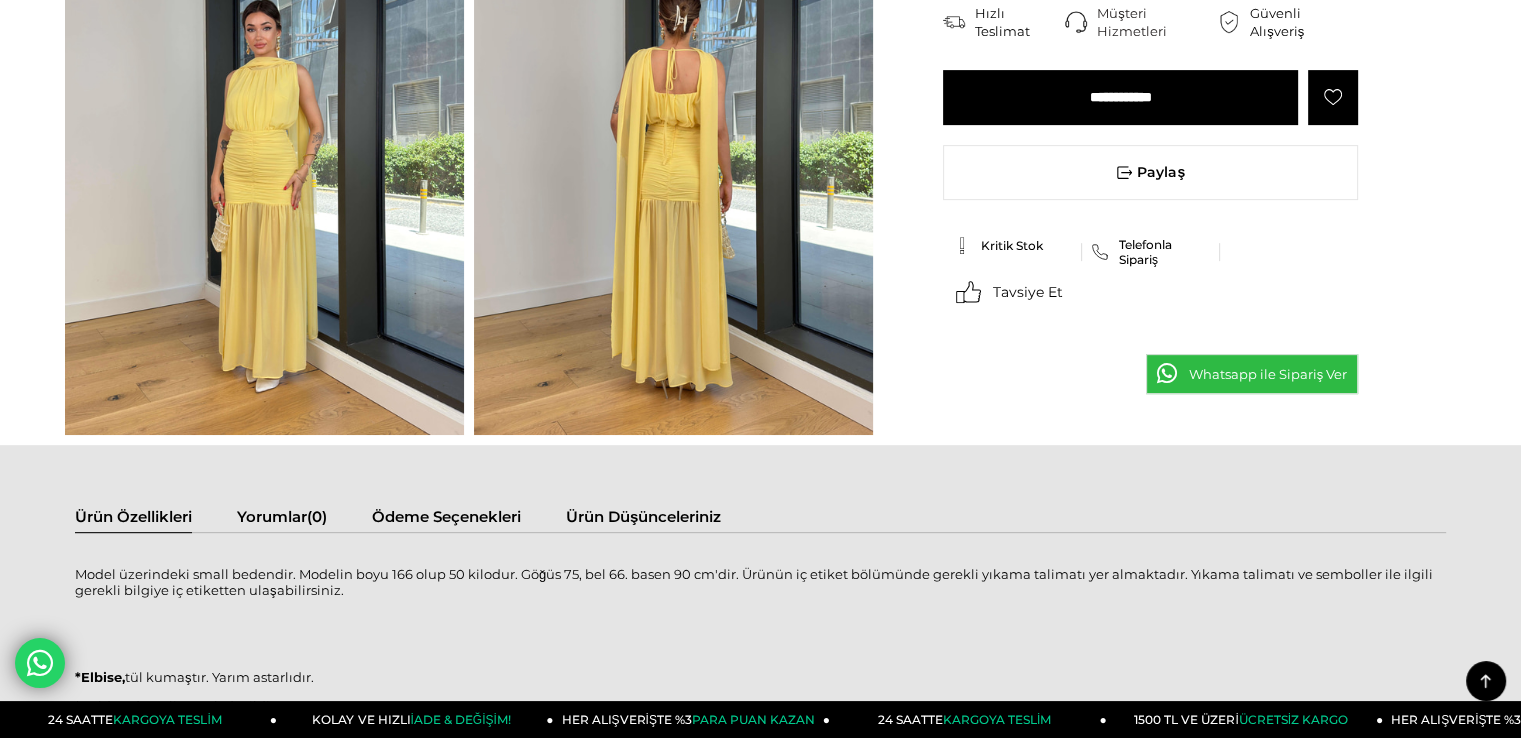 click at bounding box center (264, 170) 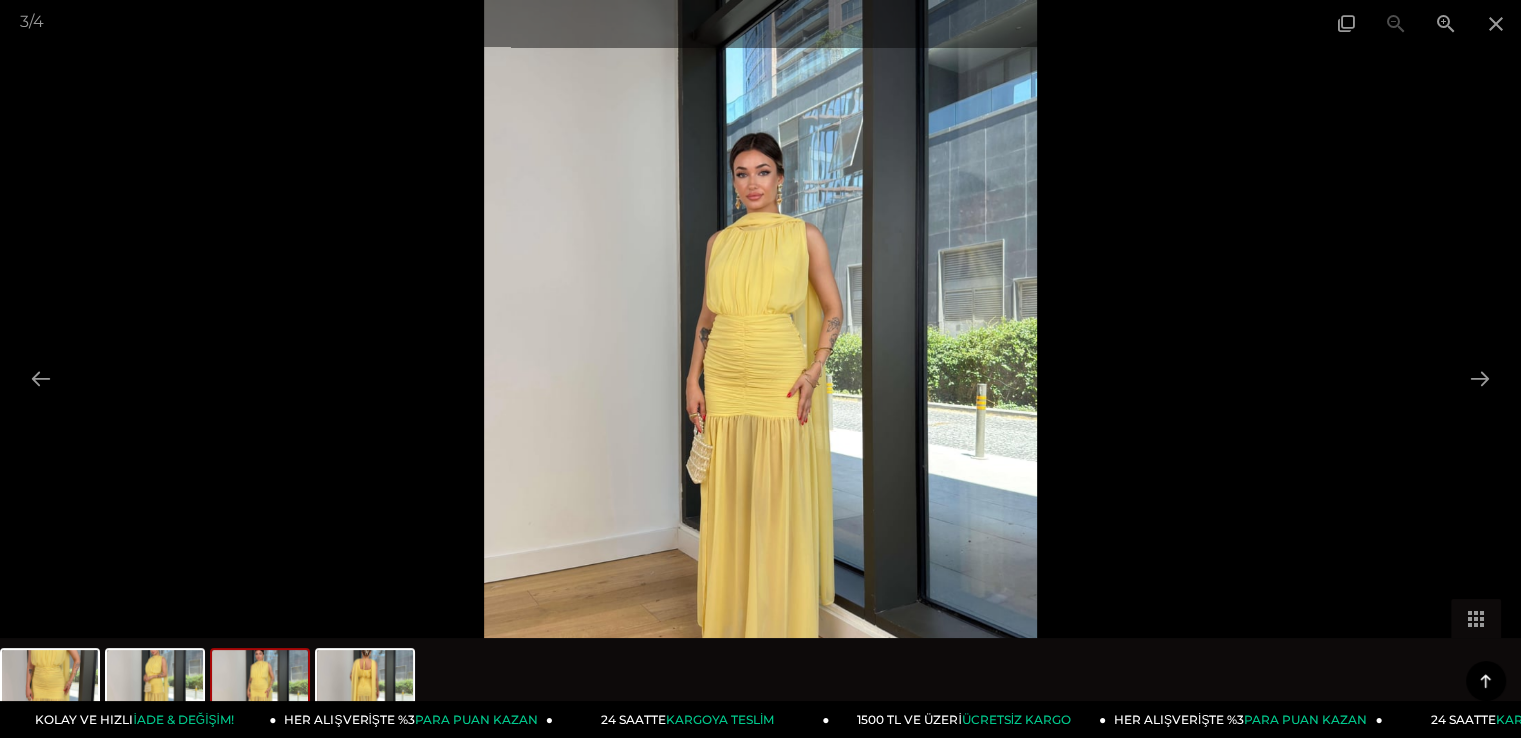 scroll, scrollTop: 0, scrollLeft: 0, axis: both 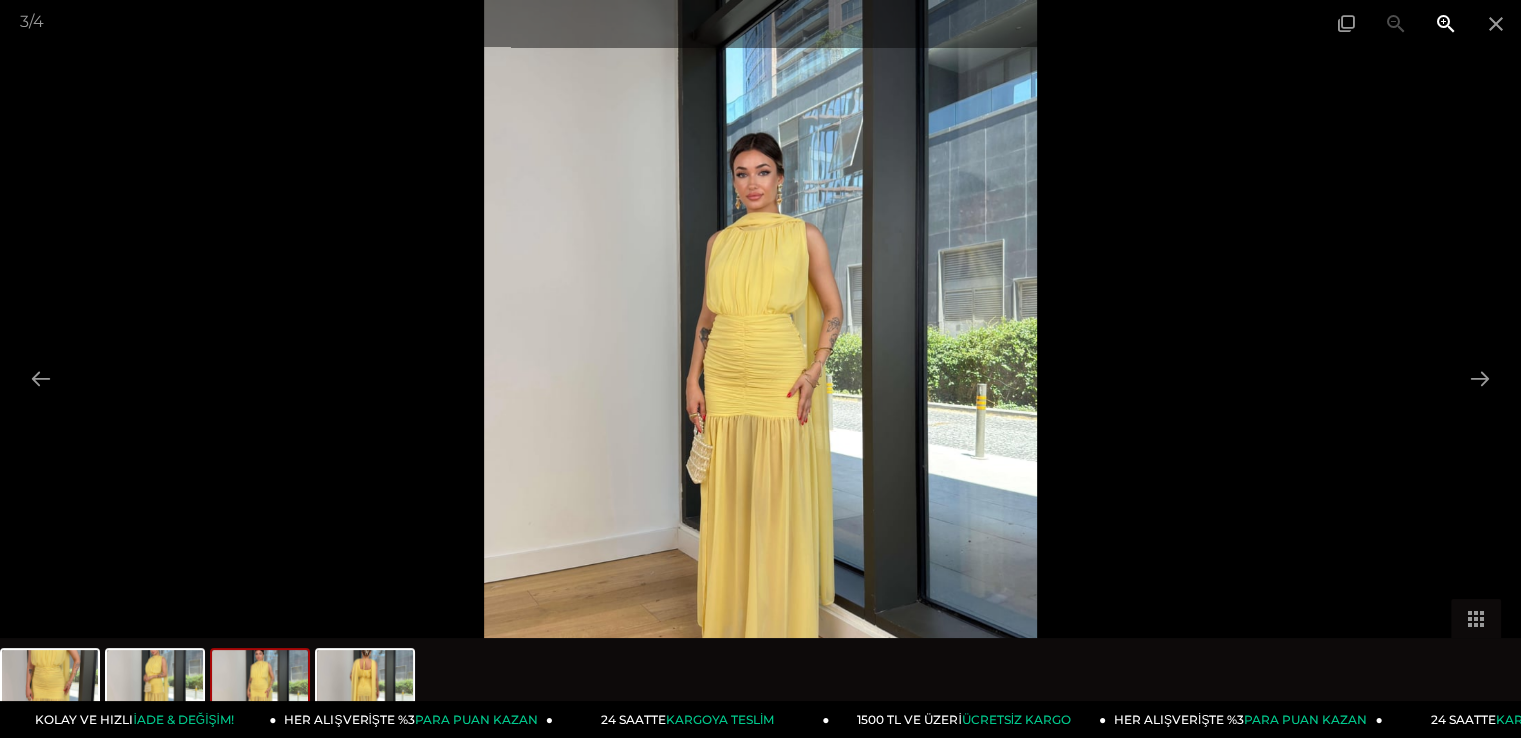 click at bounding box center (1446, 23) 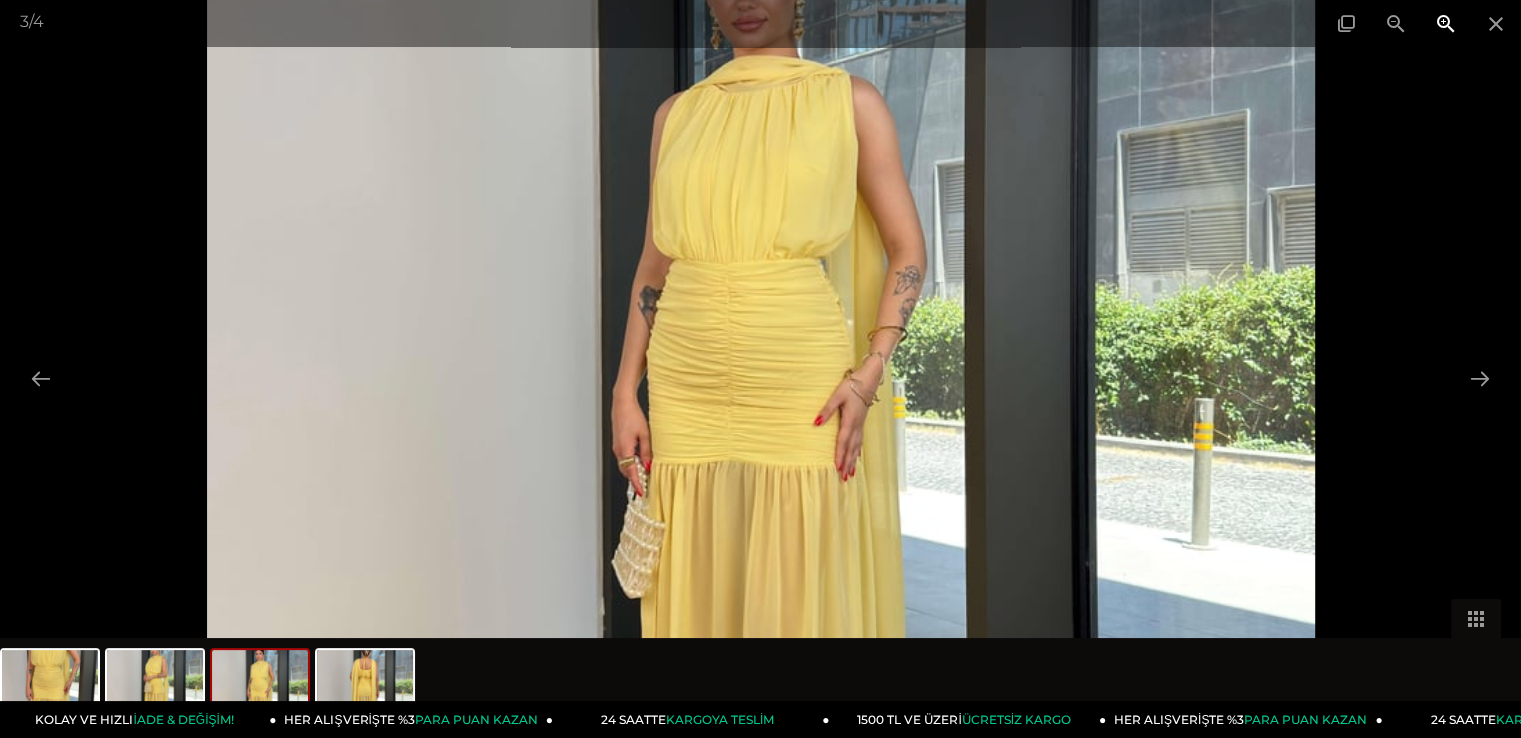 click at bounding box center [1446, 23] 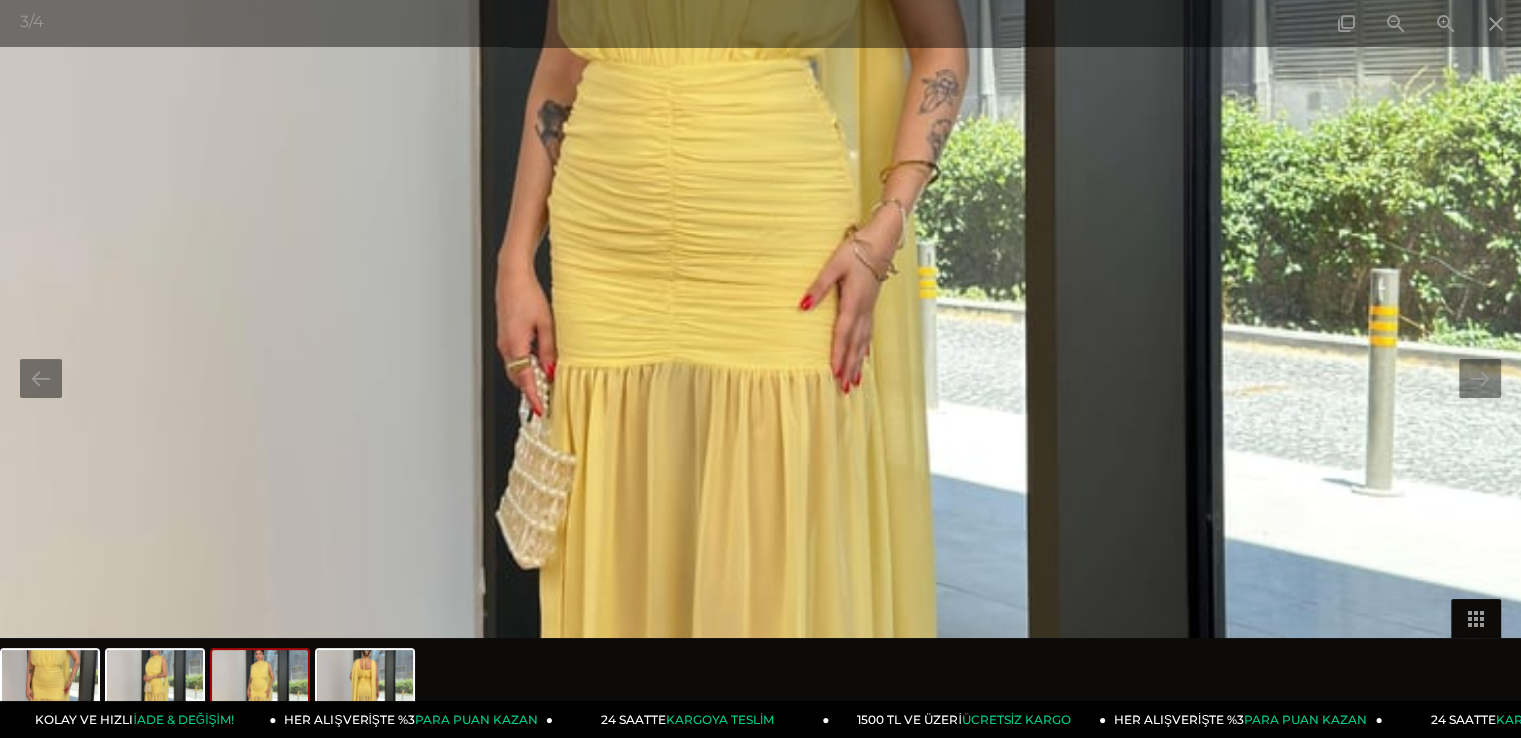 drag, startPoint x: 973, startPoint y: 433, endPoint x: 977, endPoint y: 145, distance: 288.02777 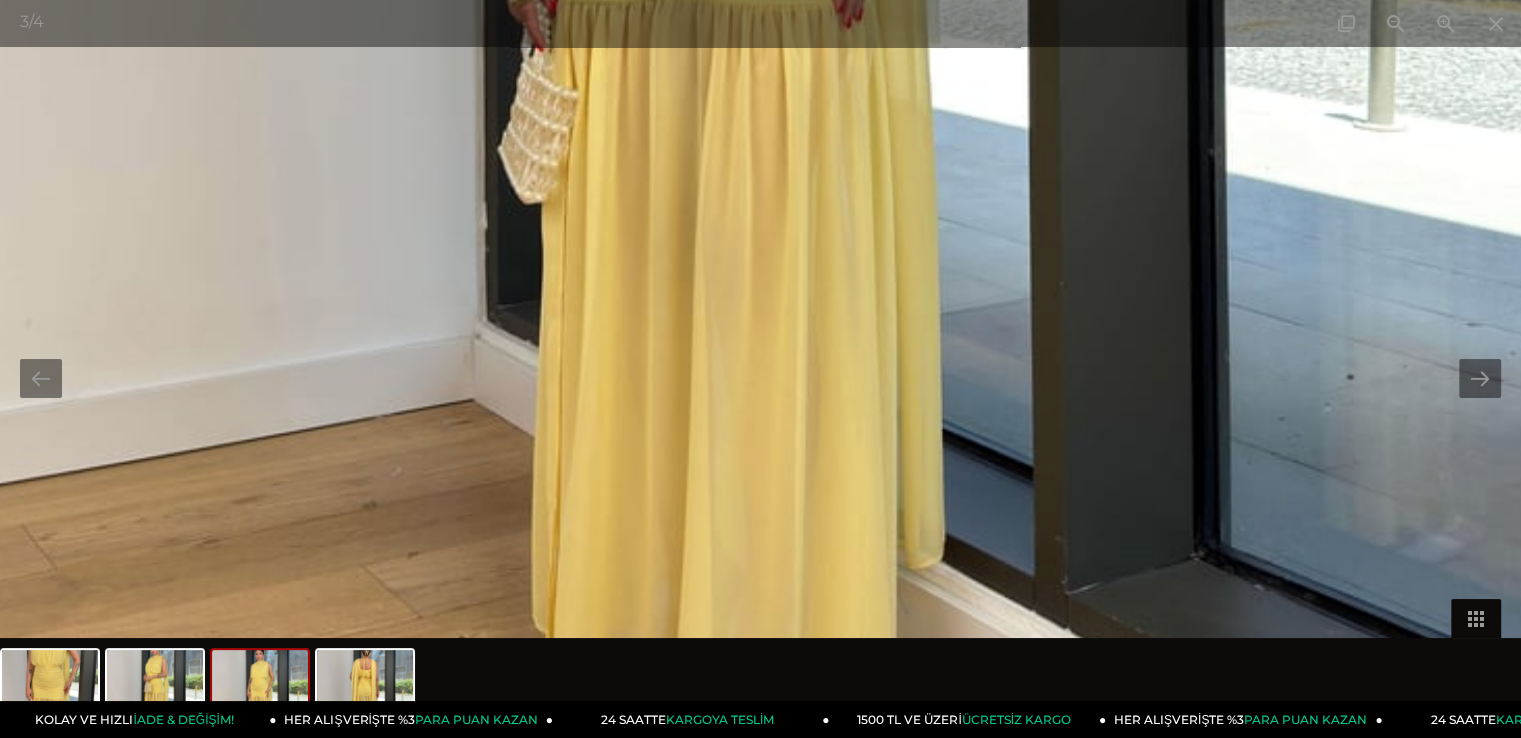 drag, startPoint x: 945, startPoint y: 542, endPoint x: 928, endPoint y: 161, distance: 381.3791 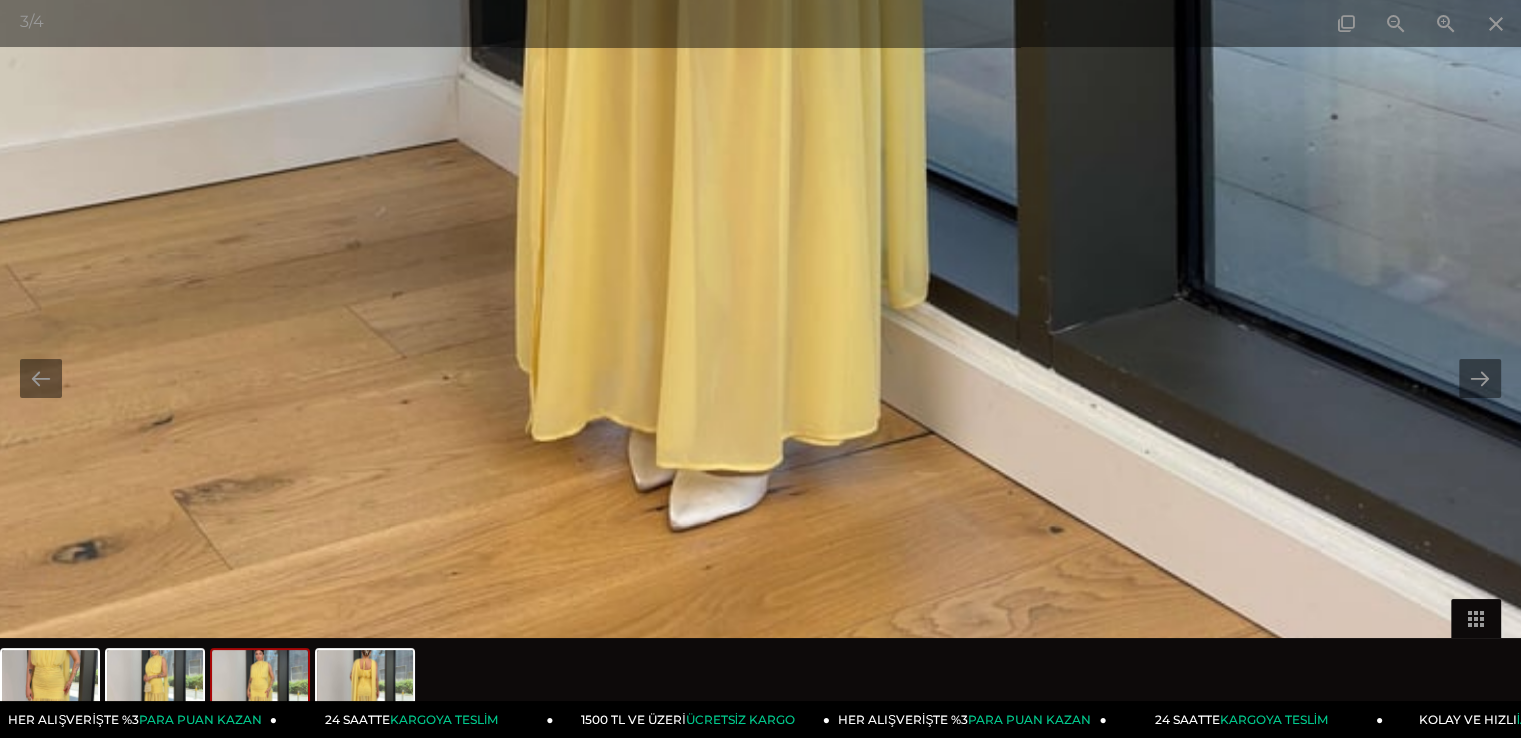 drag, startPoint x: 862, startPoint y: 366, endPoint x: 858, endPoint y: 343, distance: 23.345236 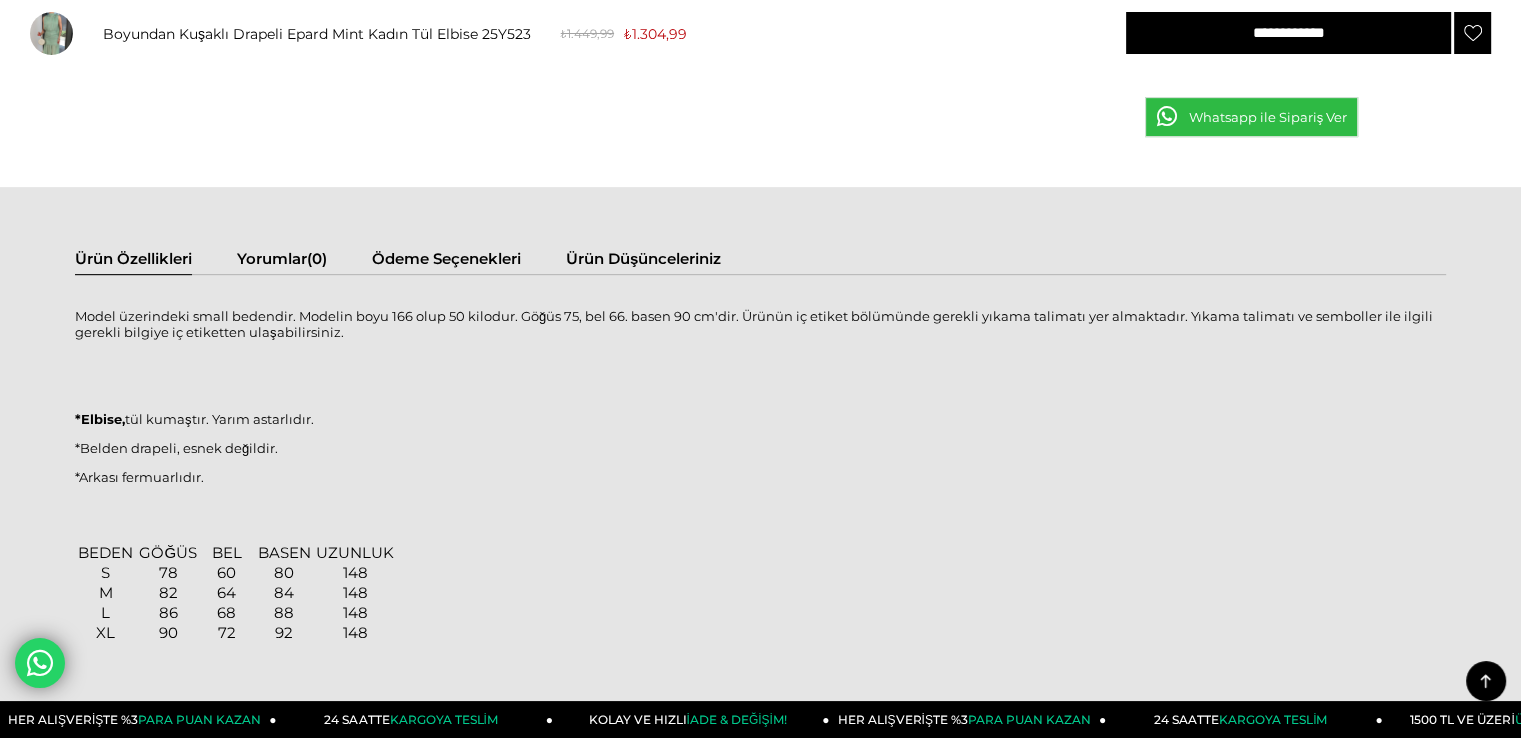 scroll, scrollTop: 951, scrollLeft: 0, axis: vertical 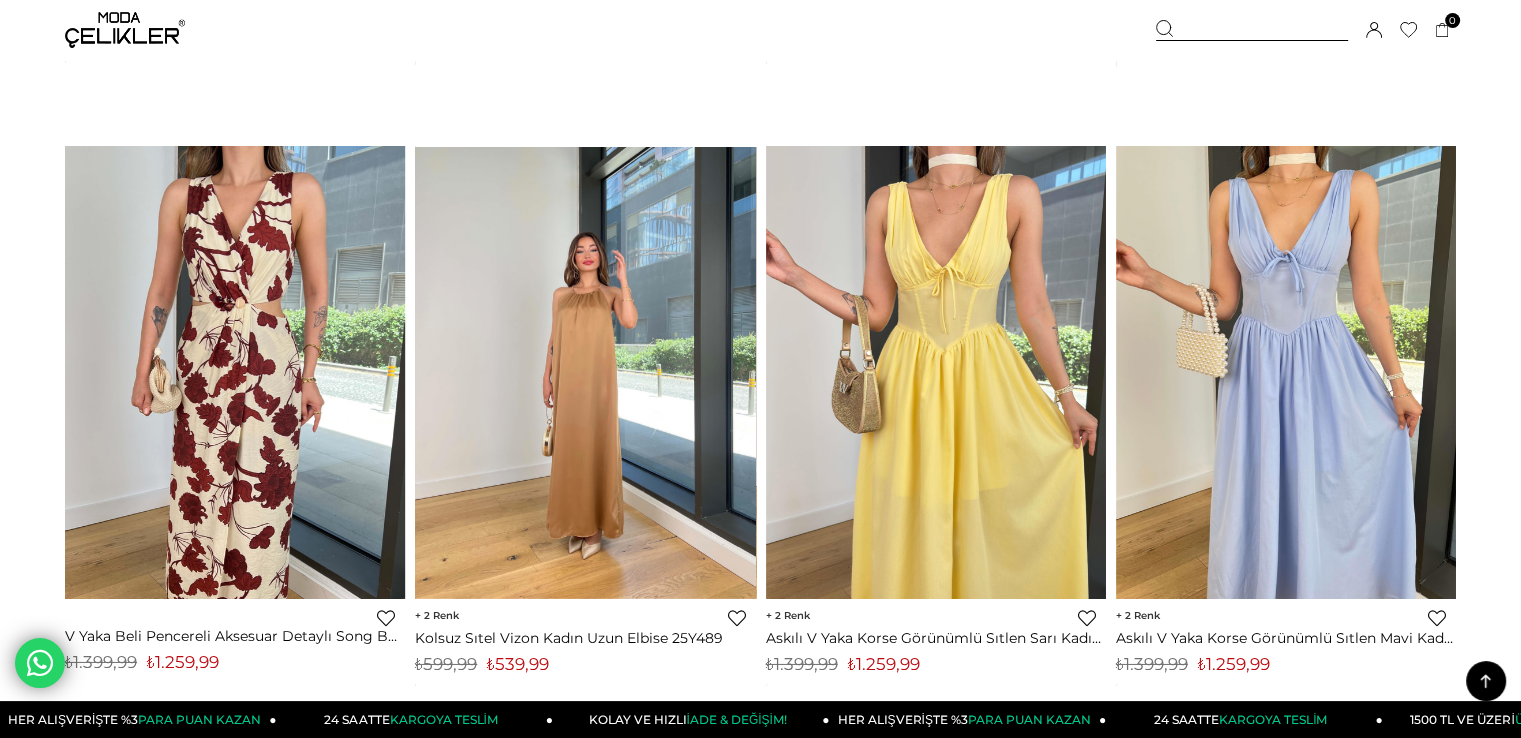 click at bounding box center (585, 372) 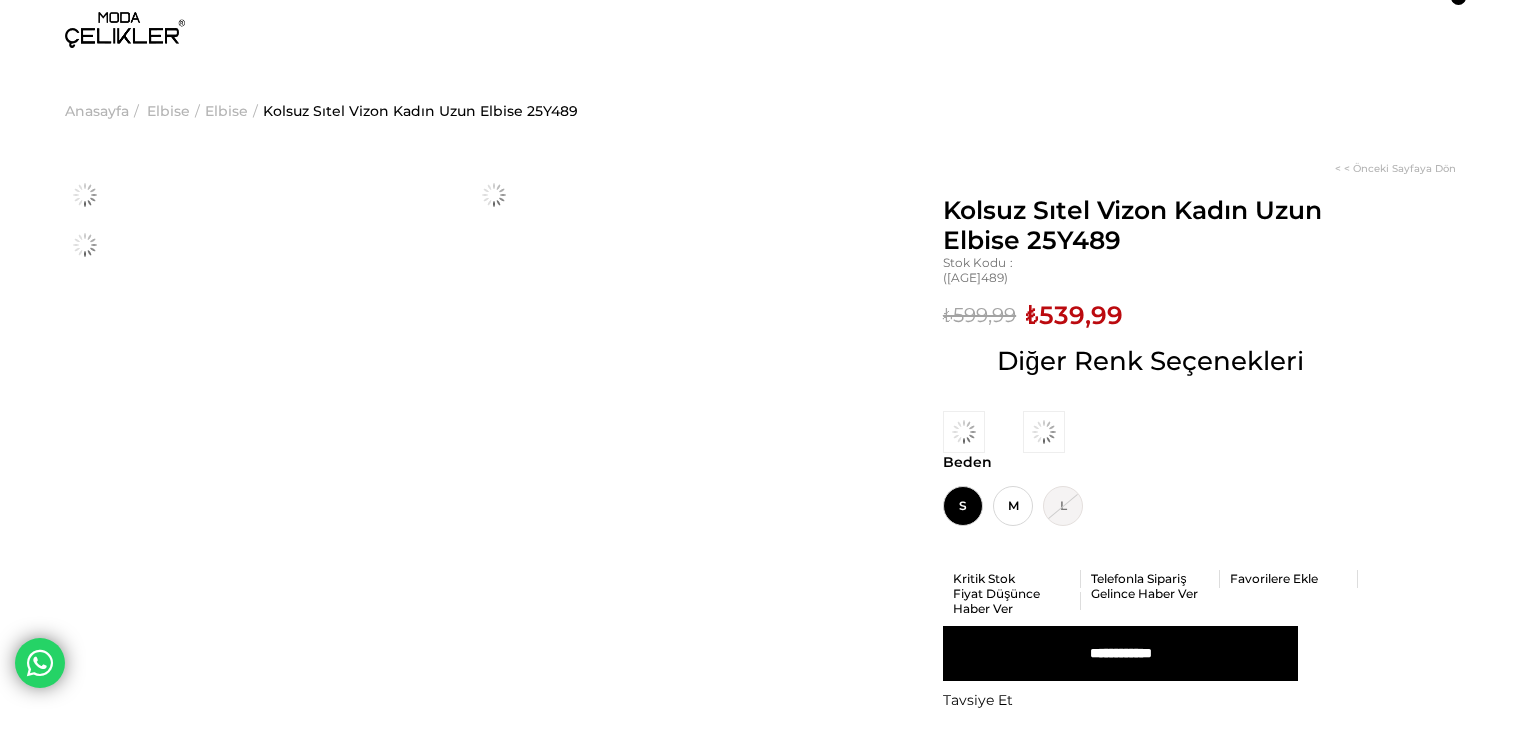 scroll, scrollTop: 0, scrollLeft: 0, axis: both 